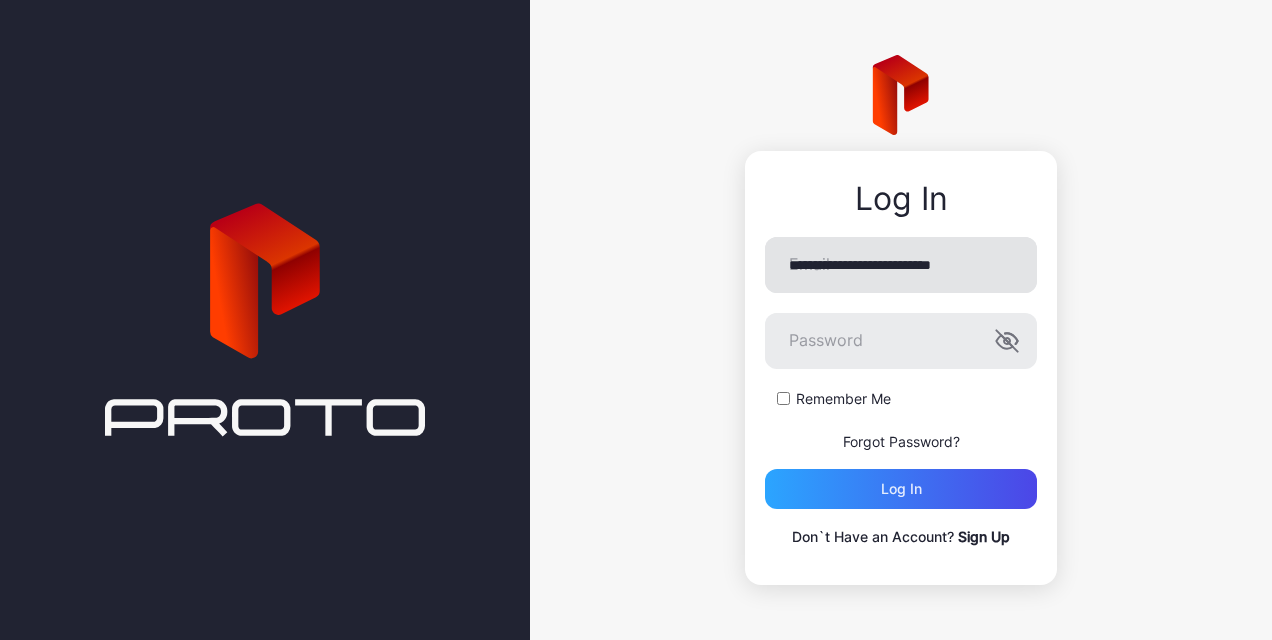 scroll, scrollTop: 0, scrollLeft: 0, axis: both 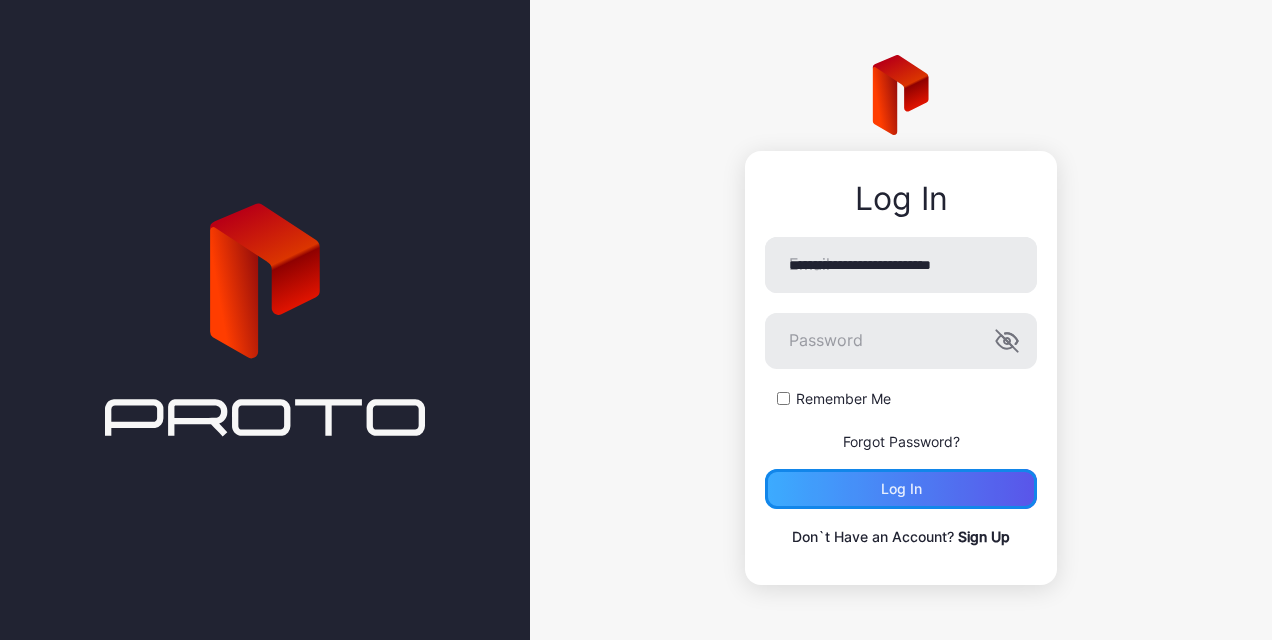 click on "Log in" at bounding box center (901, 489) 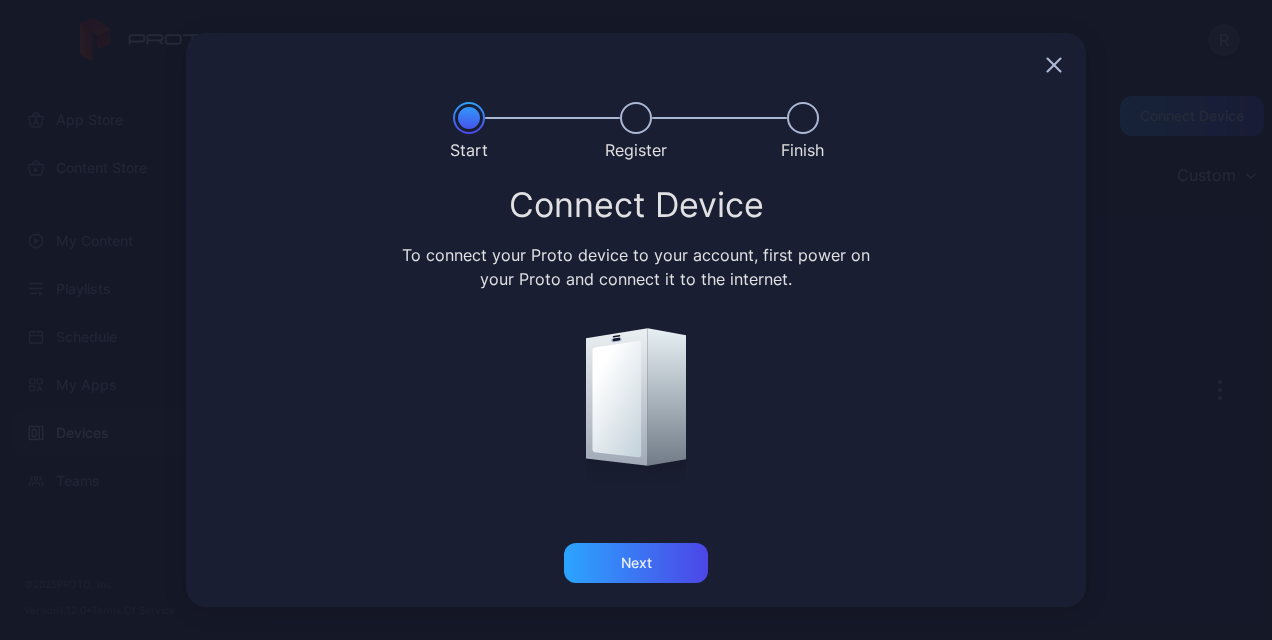 click at bounding box center [636, 65] 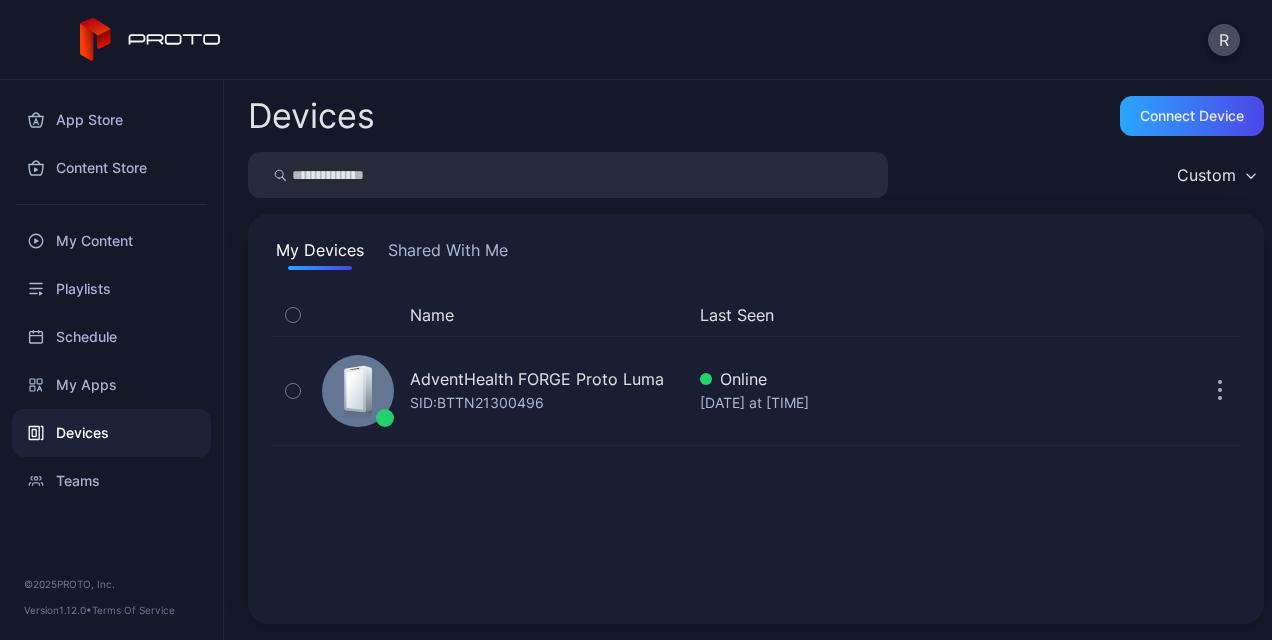 click on "Shared With Me" at bounding box center [448, 254] 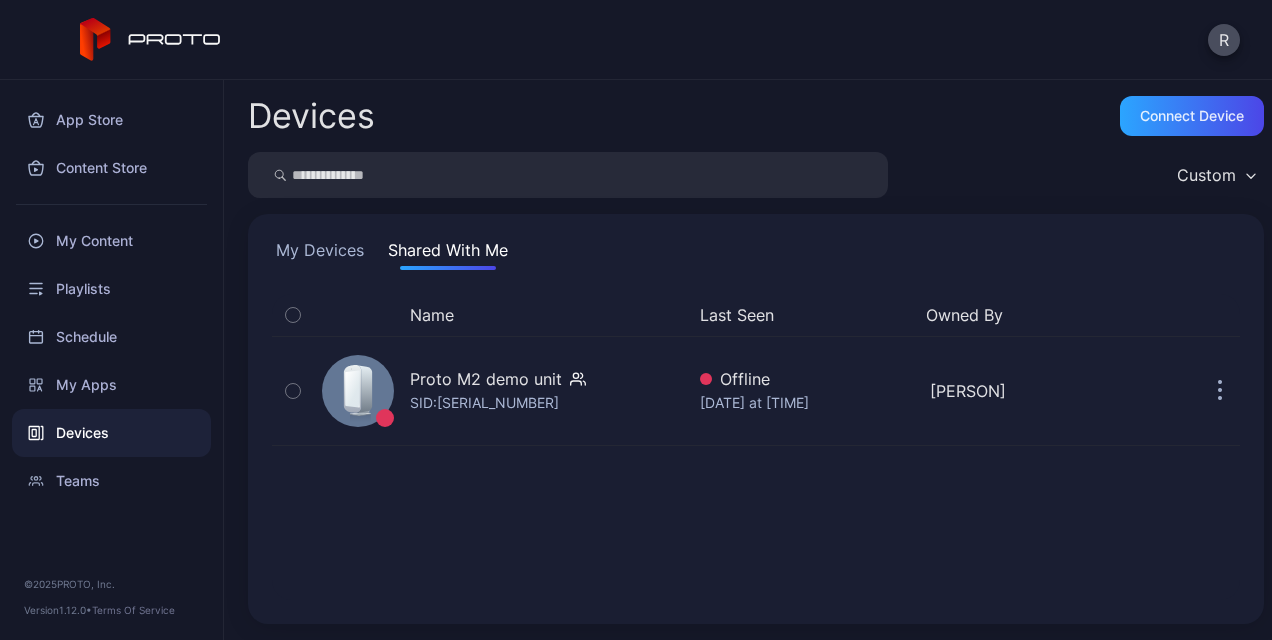 click on "My Devices" at bounding box center [320, 254] 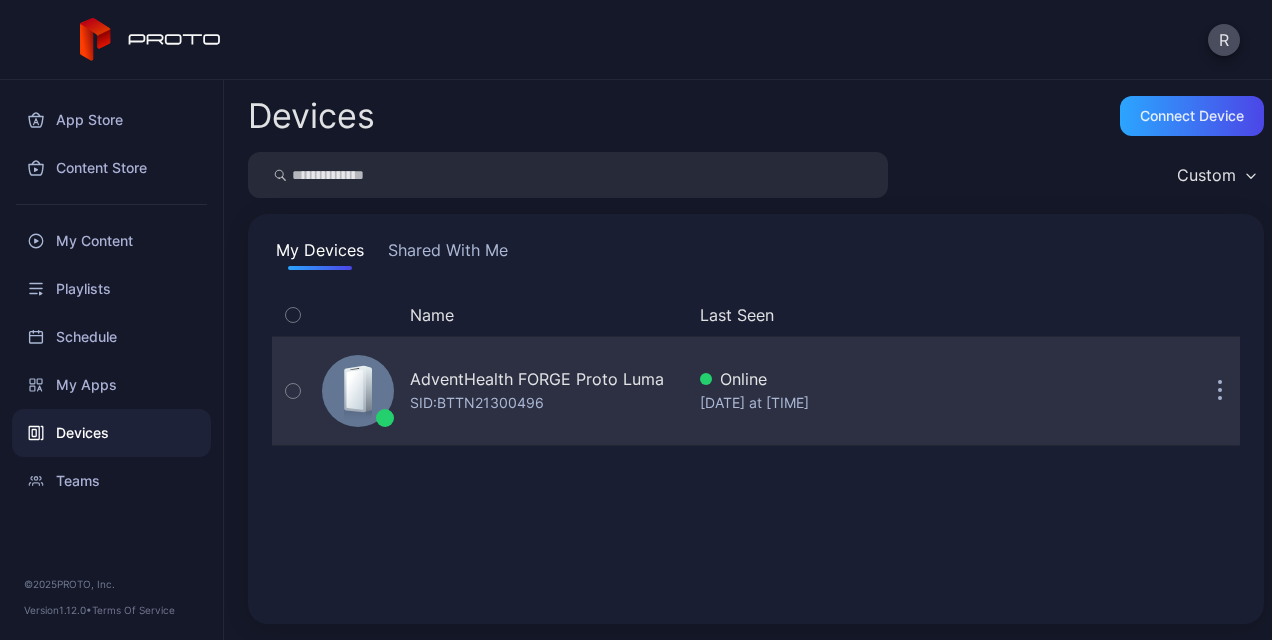 click at bounding box center (1220, 391) 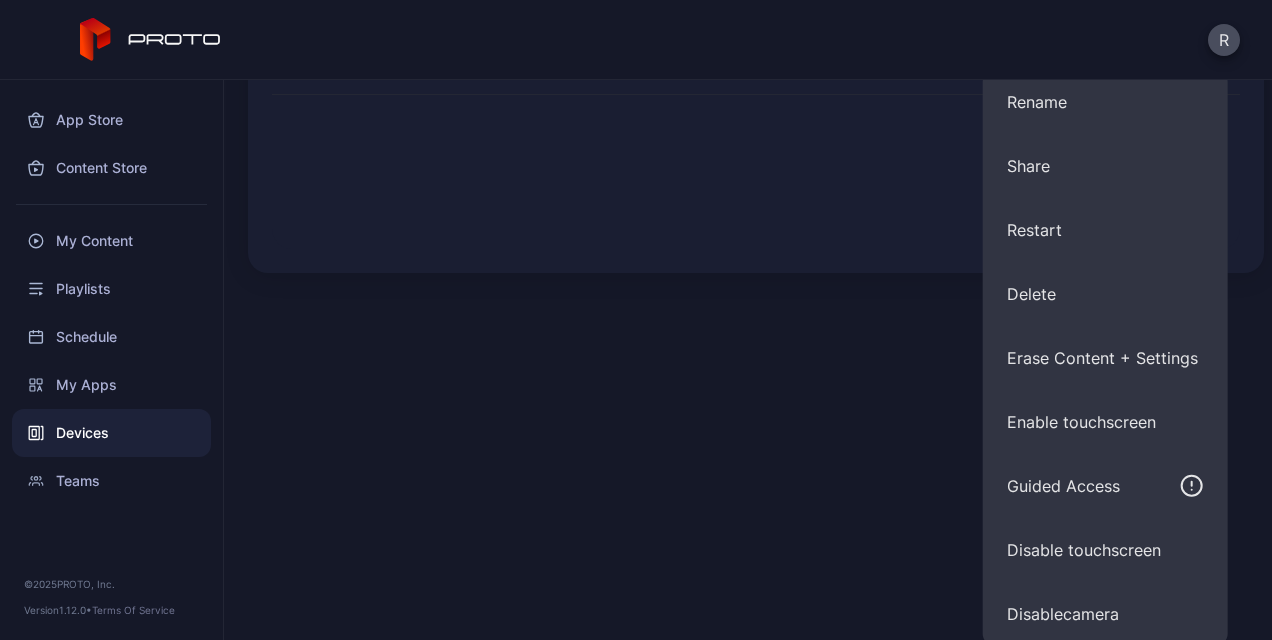scroll, scrollTop: 352, scrollLeft: 0, axis: vertical 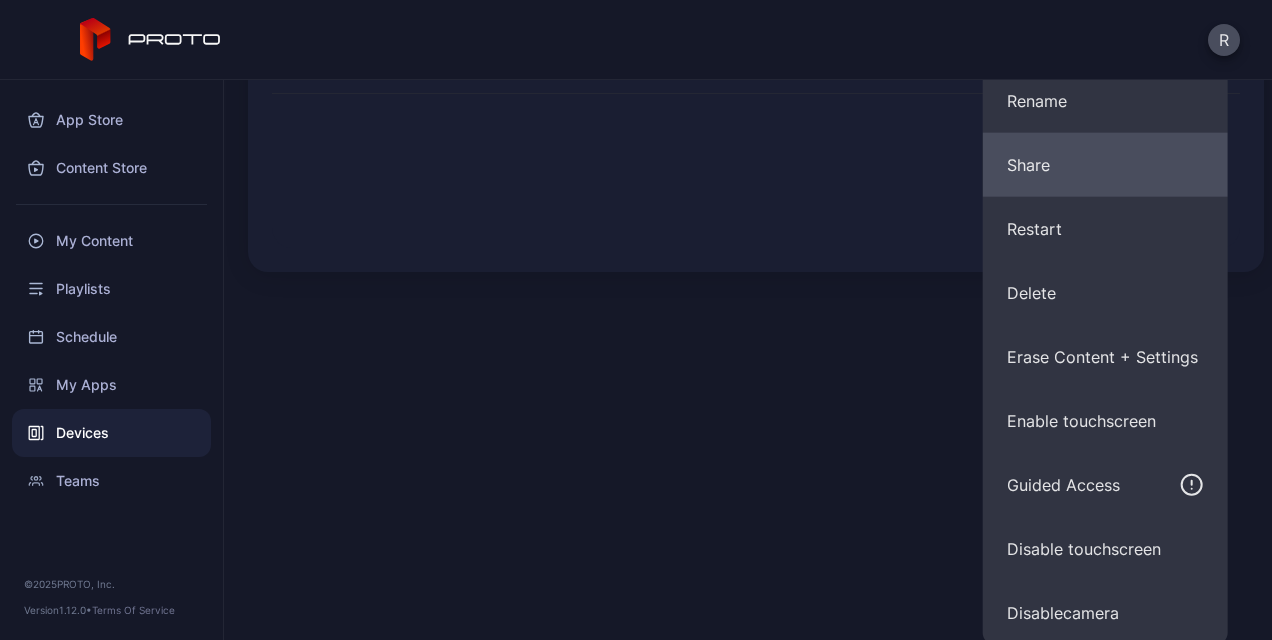 click on "Share" at bounding box center [1105, 165] 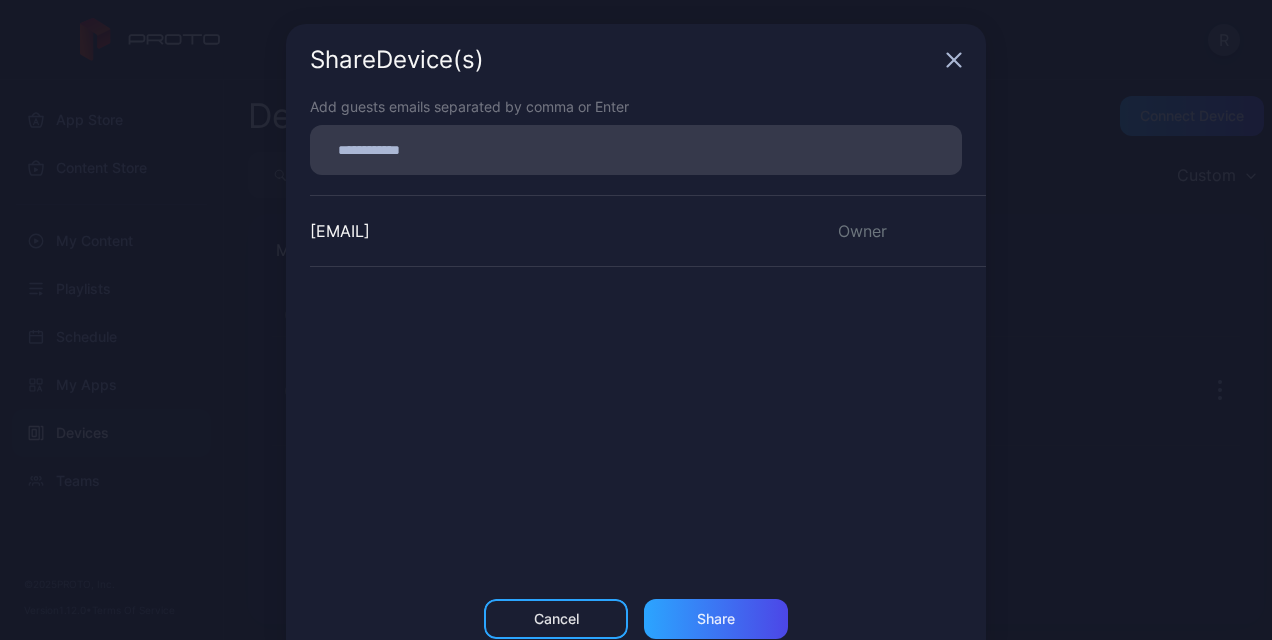 click on "Share  Device (s)" at bounding box center (636, 60) 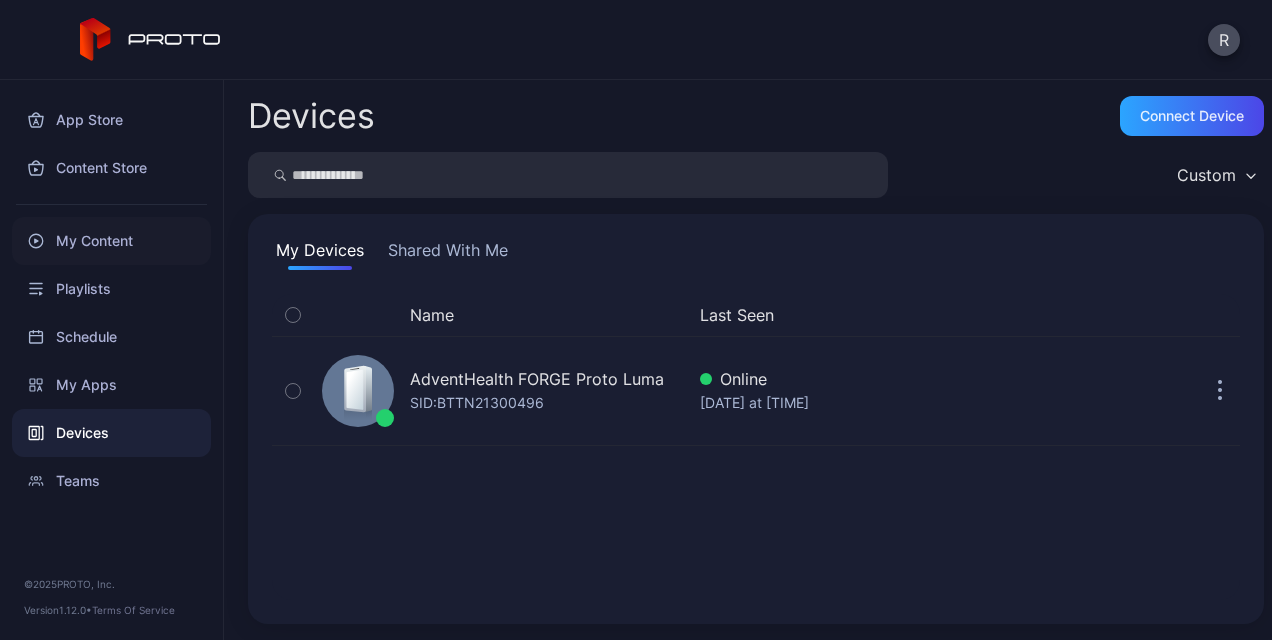 click on "My Content" at bounding box center (111, 241) 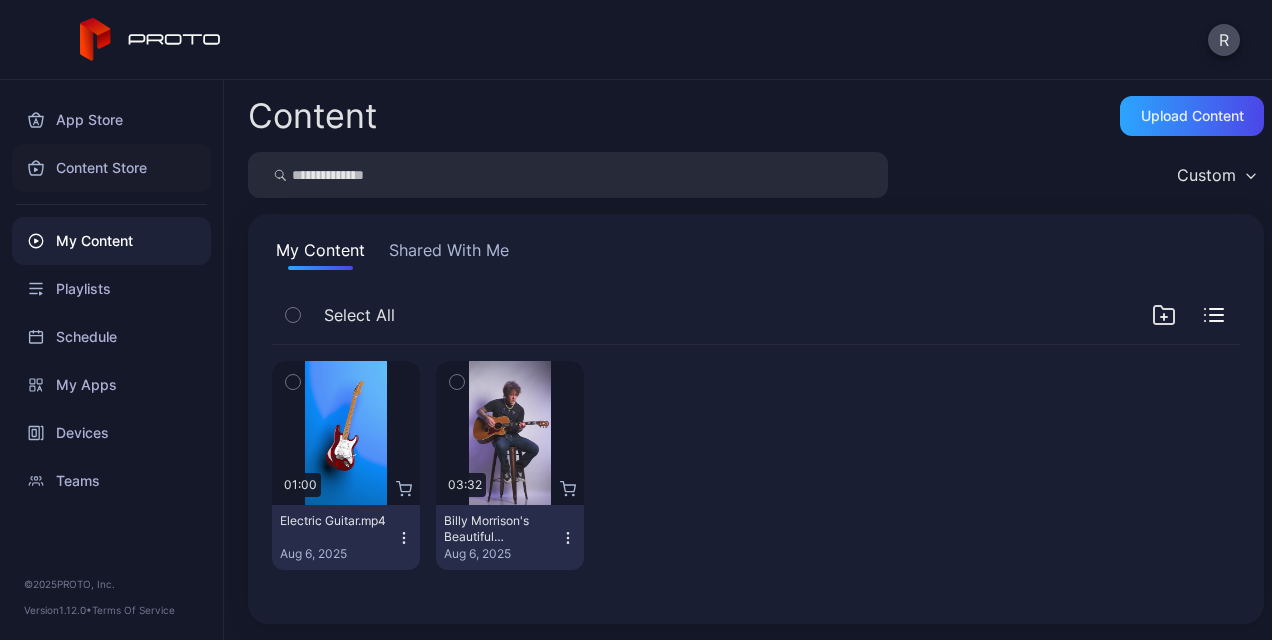 click on "Content Store" at bounding box center [111, 168] 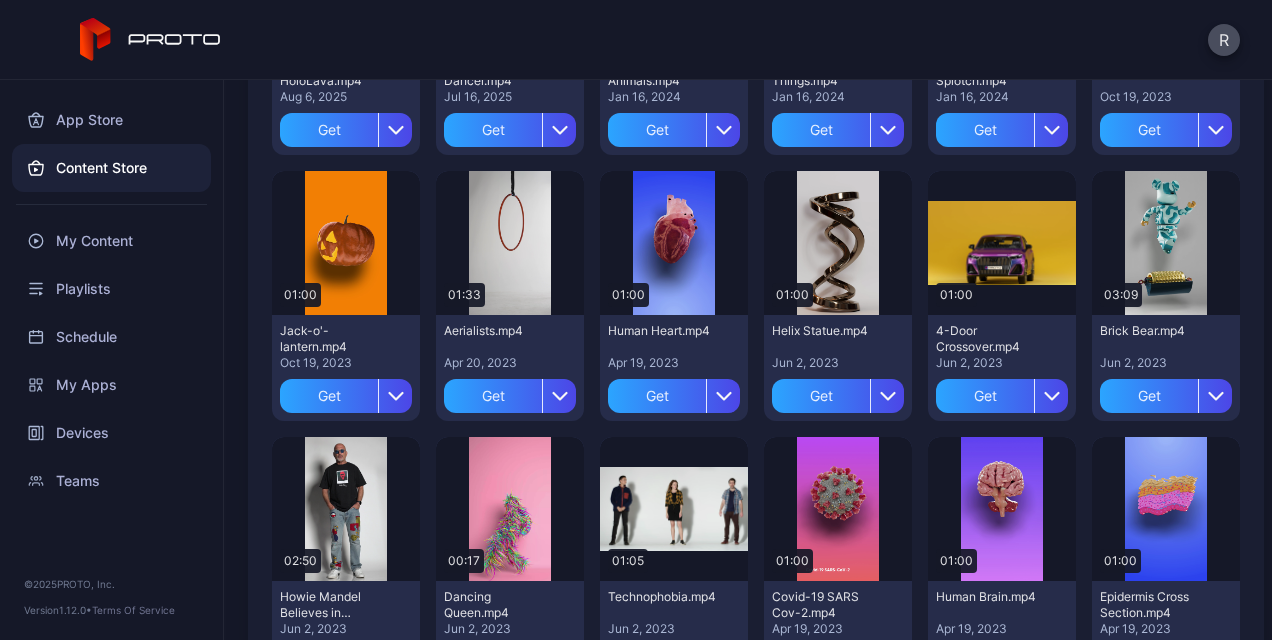 scroll, scrollTop: 367, scrollLeft: 0, axis: vertical 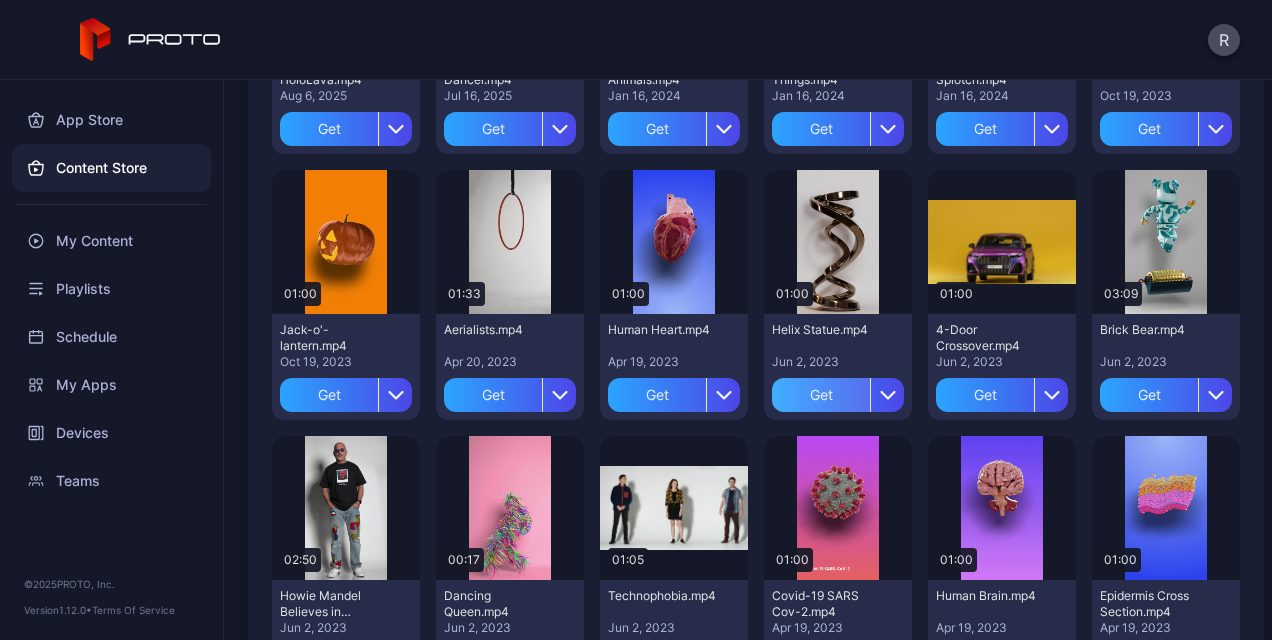 click on "Get" at bounding box center (821, 395) 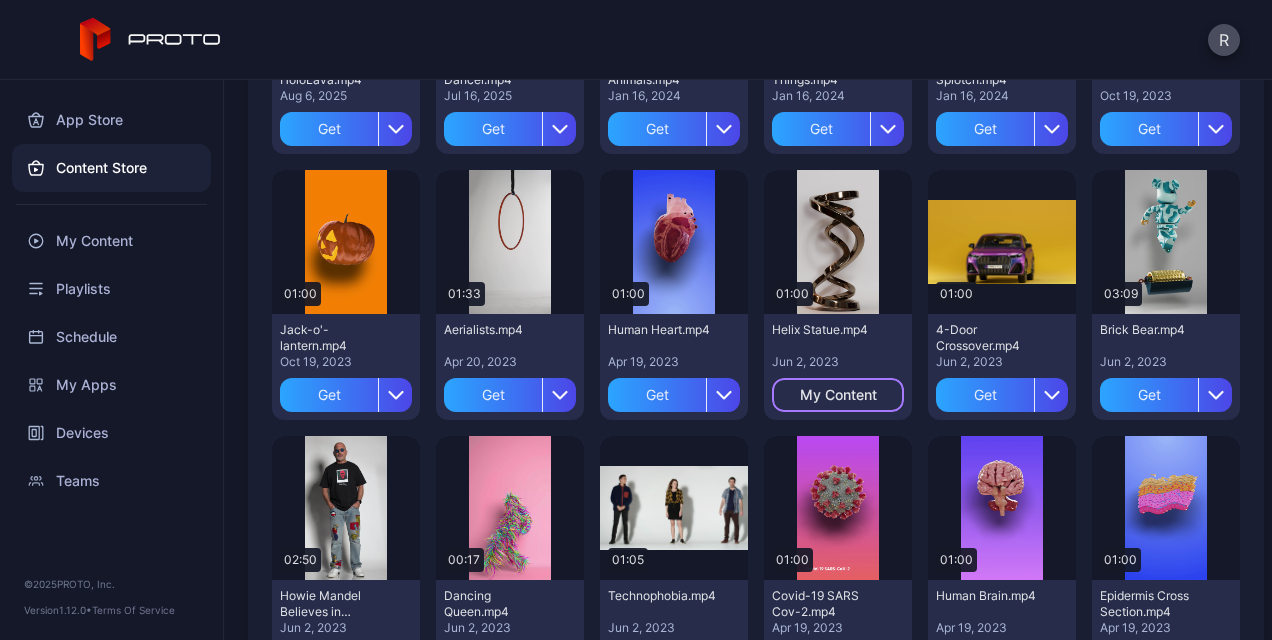 click on "My Content" at bounding box center [838, 395] 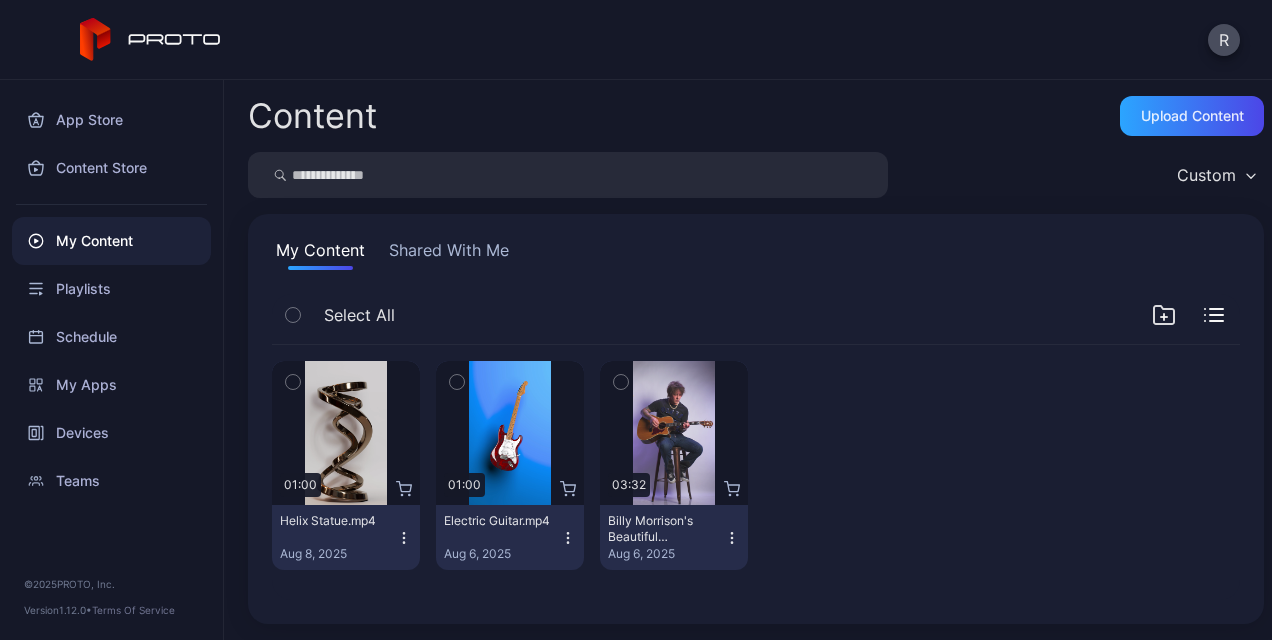 click 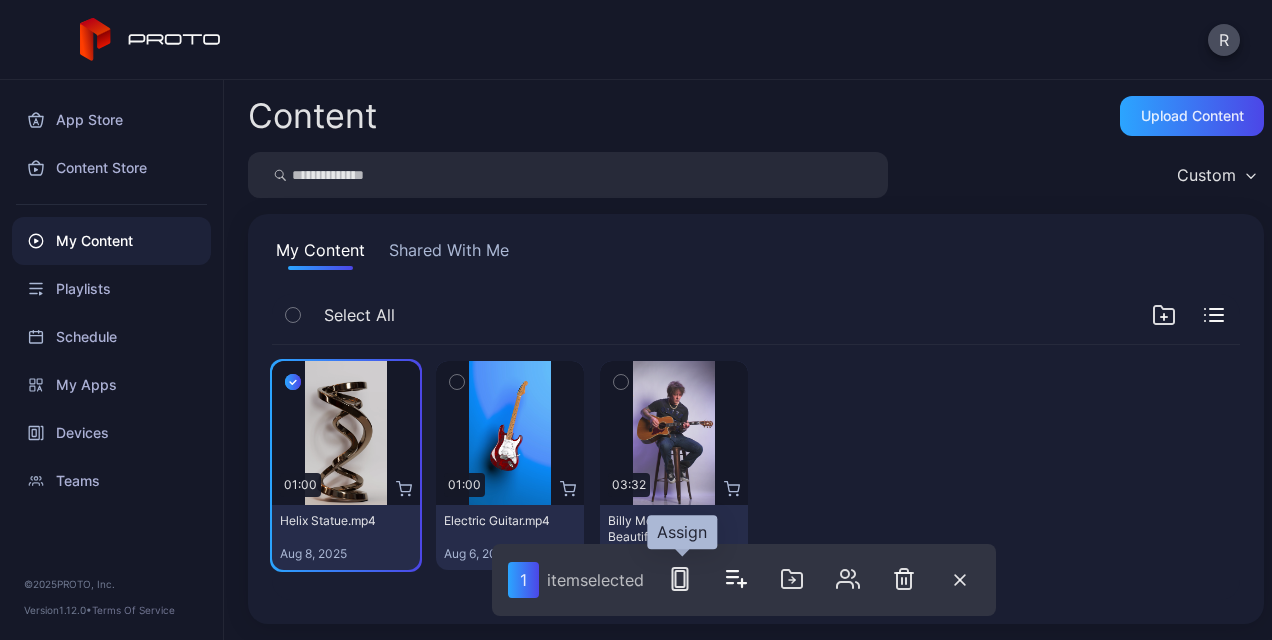click 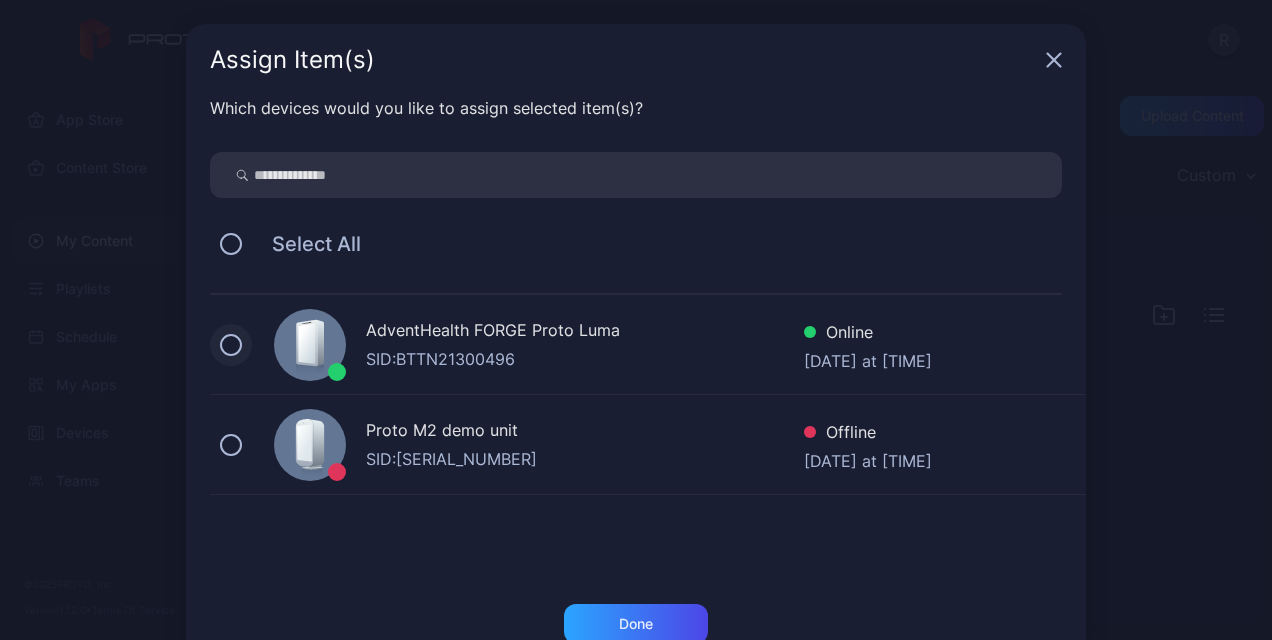 click at bounding box center (231, 345) 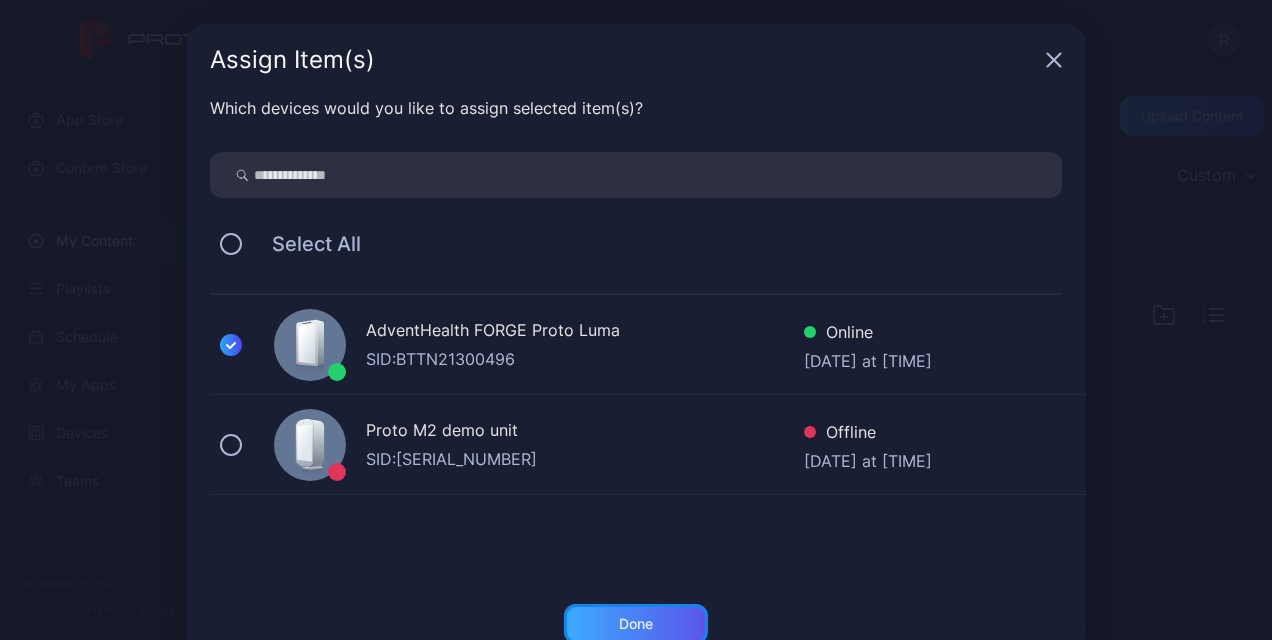 click on "Done" at bounding box center (636, 624) 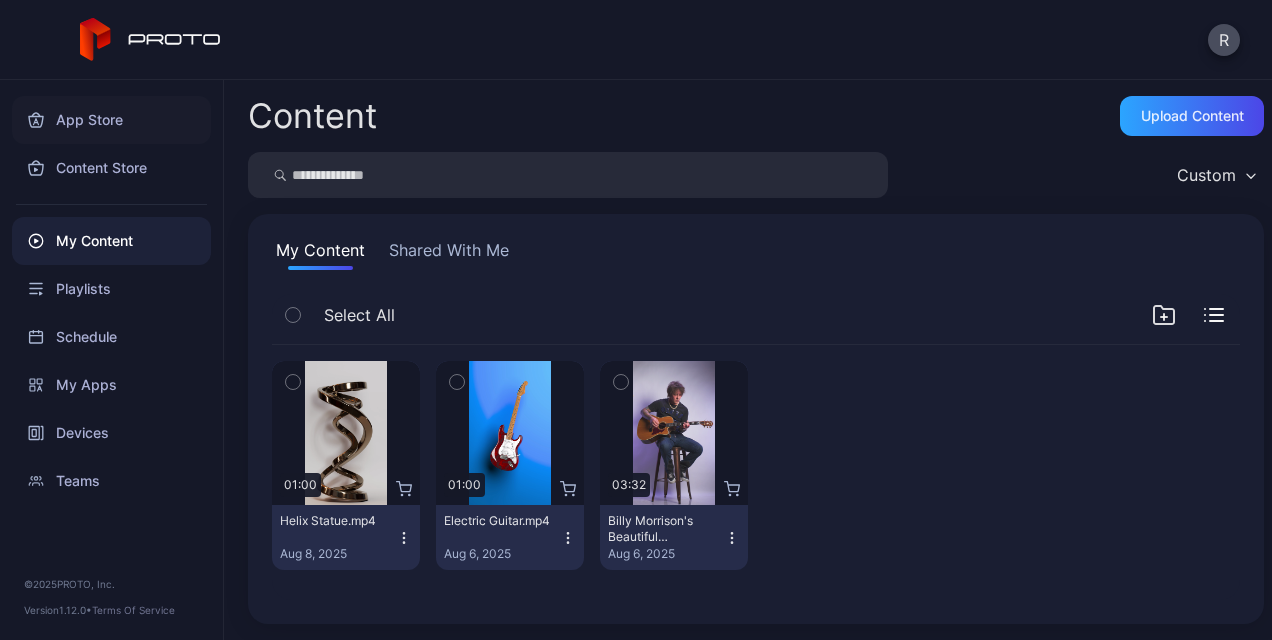 click on "App Store" at bounding box center (111, 120) 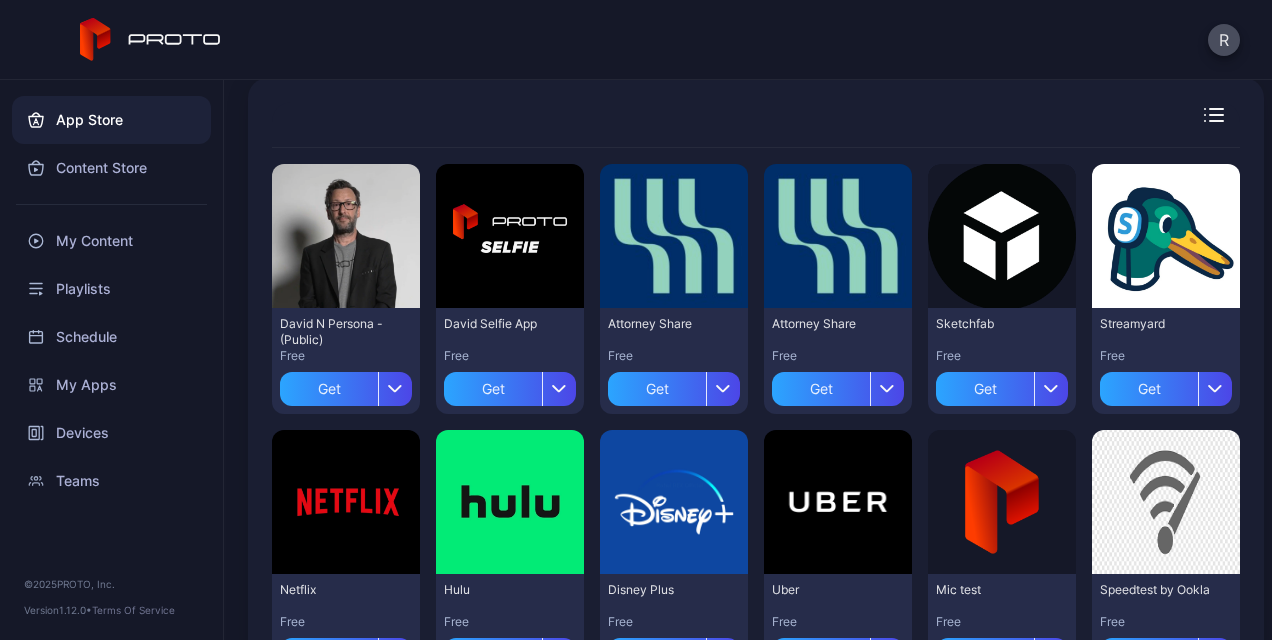 scroll, scrollTop: 159, scrollLeft: 0, axis: vertical 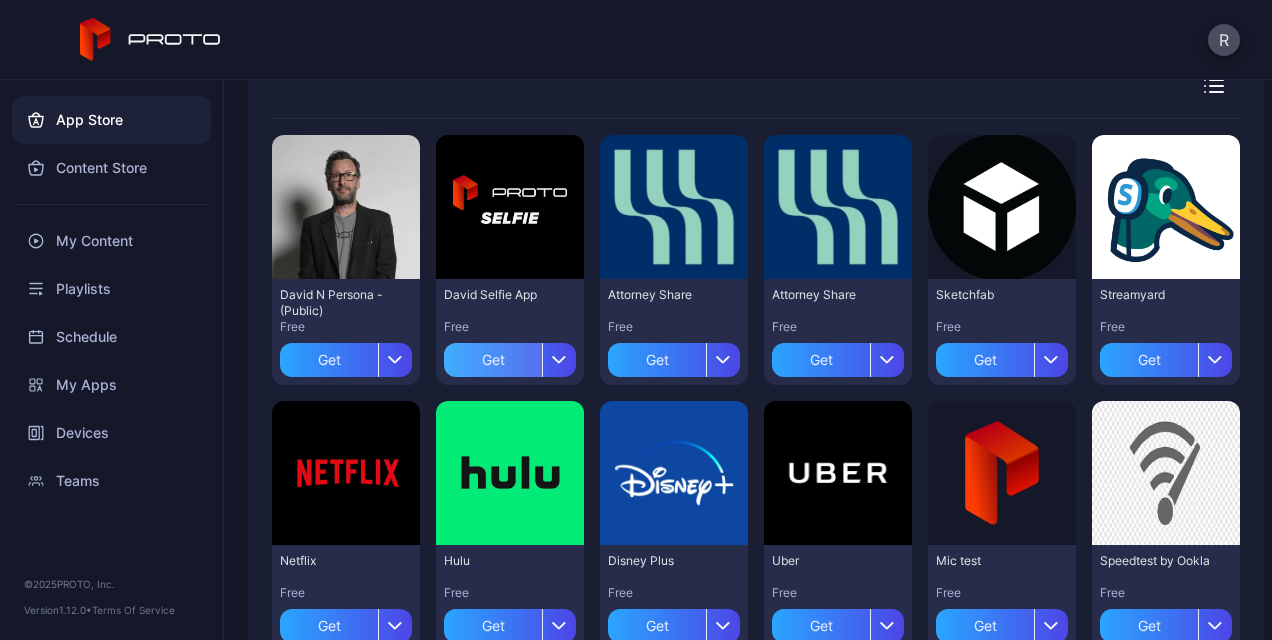 click on "Get" at bounding box center (493, 360) 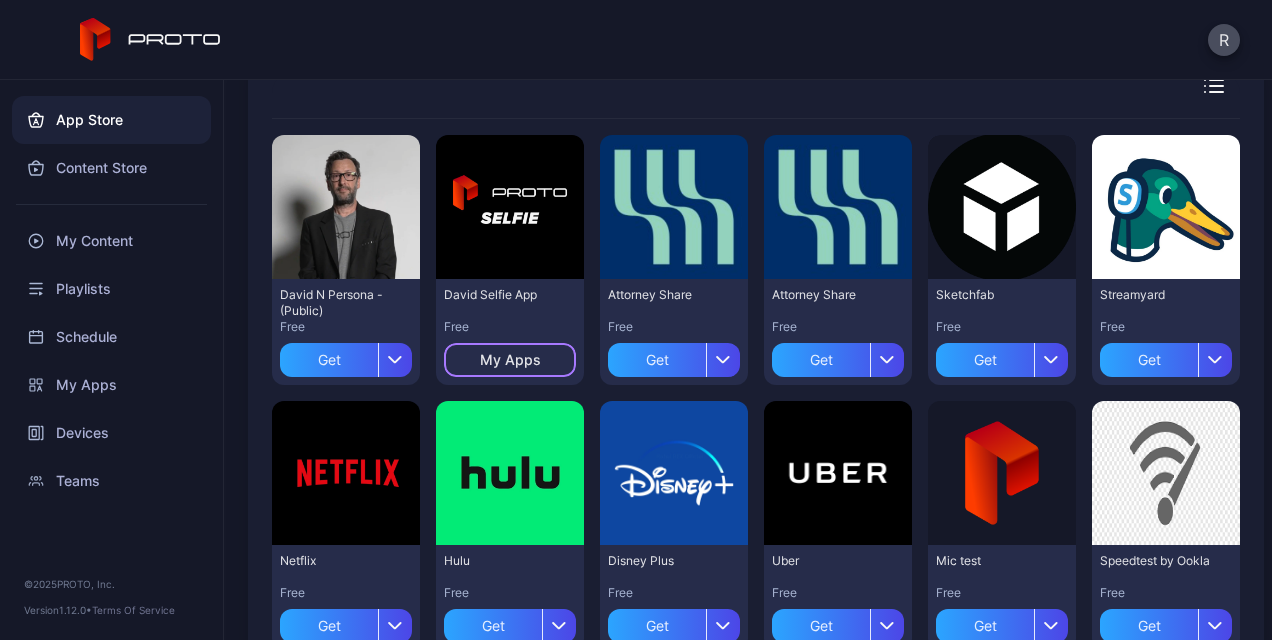 click on "My Apps" at bounding box center (510, 360) 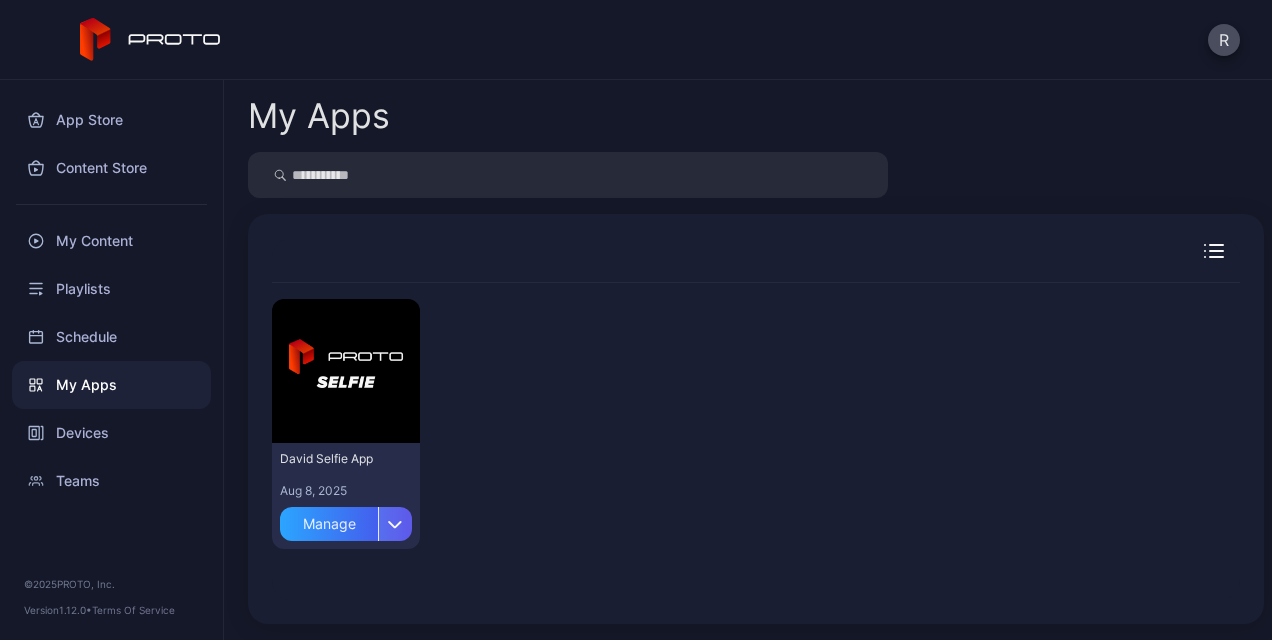 click 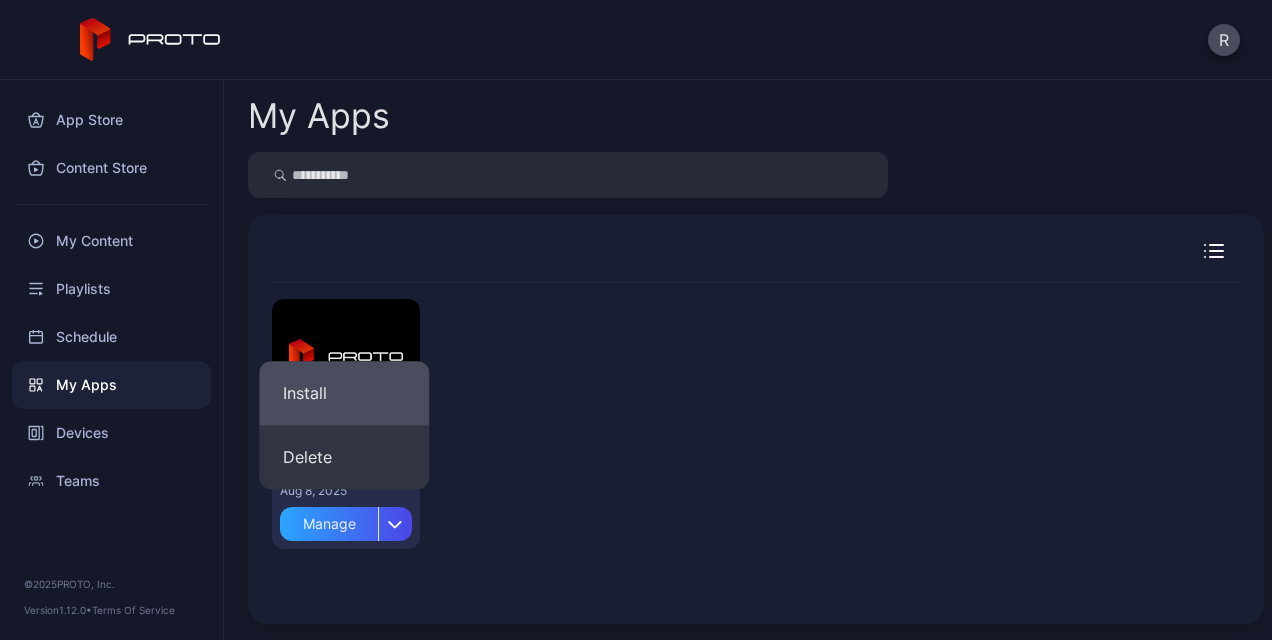 click on "Install" at bounding box center [344, 393] 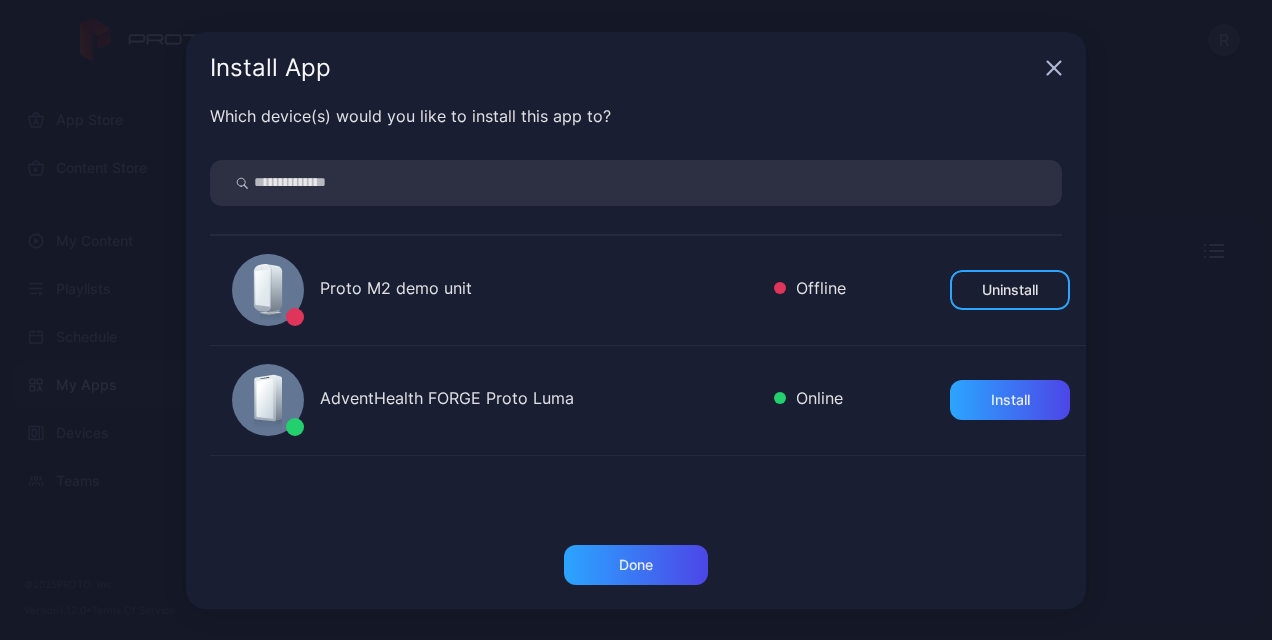 click on "AdventHealth FORGE Proto Luma" at bounding box center [539, 400] 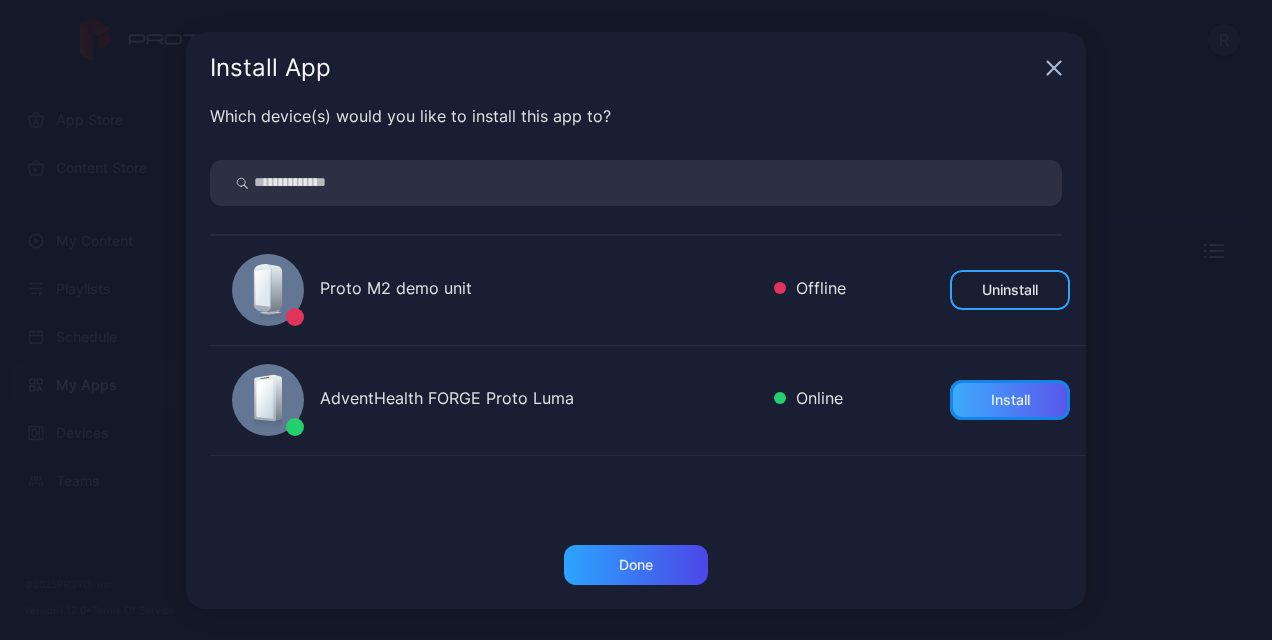 click on "Install" at bounding box center [1010, 400] 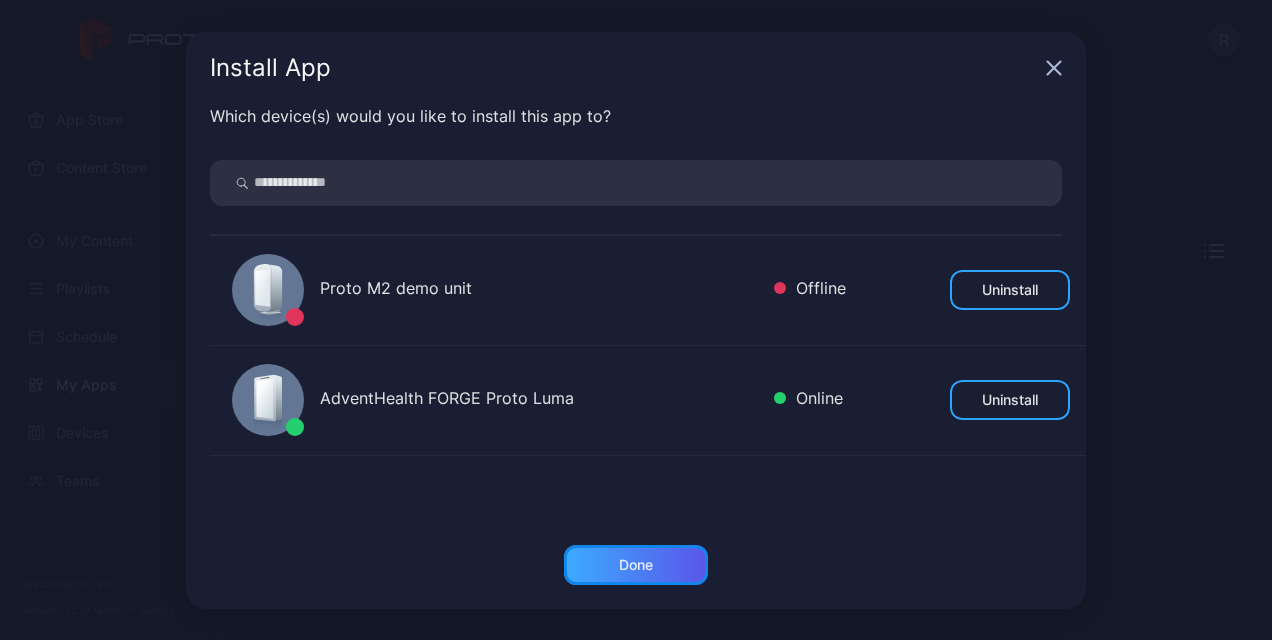 click on "Done" at bounding box center (636, 565) 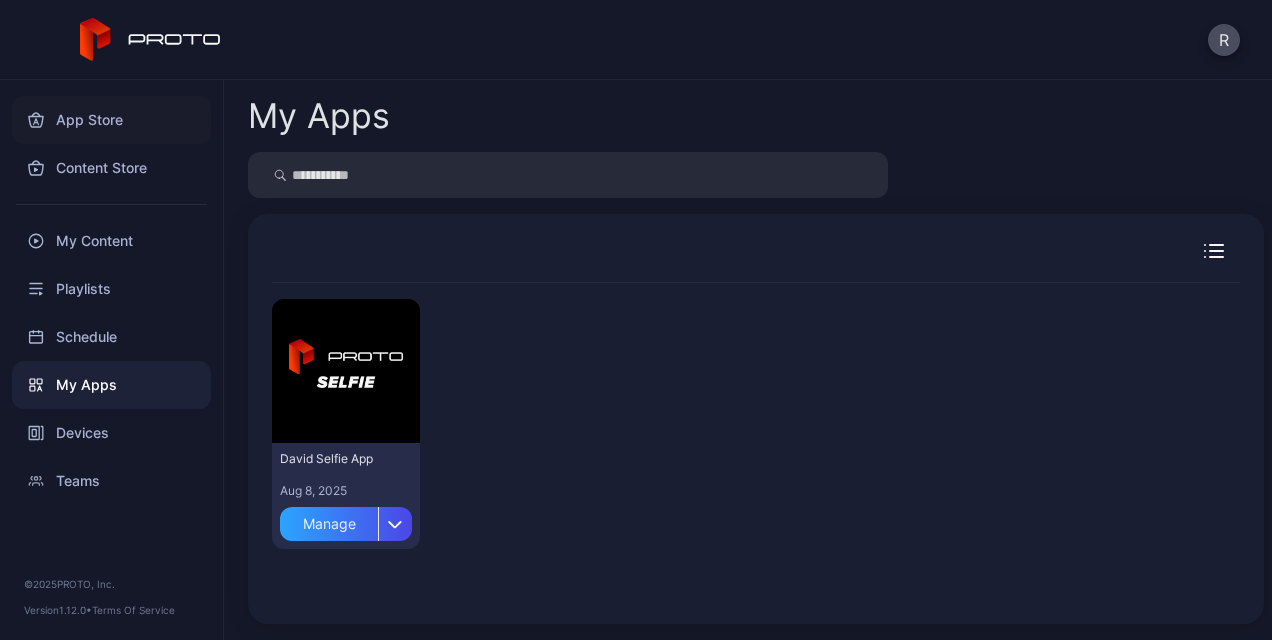 click on "App Store" at bounding box center [111, 120] 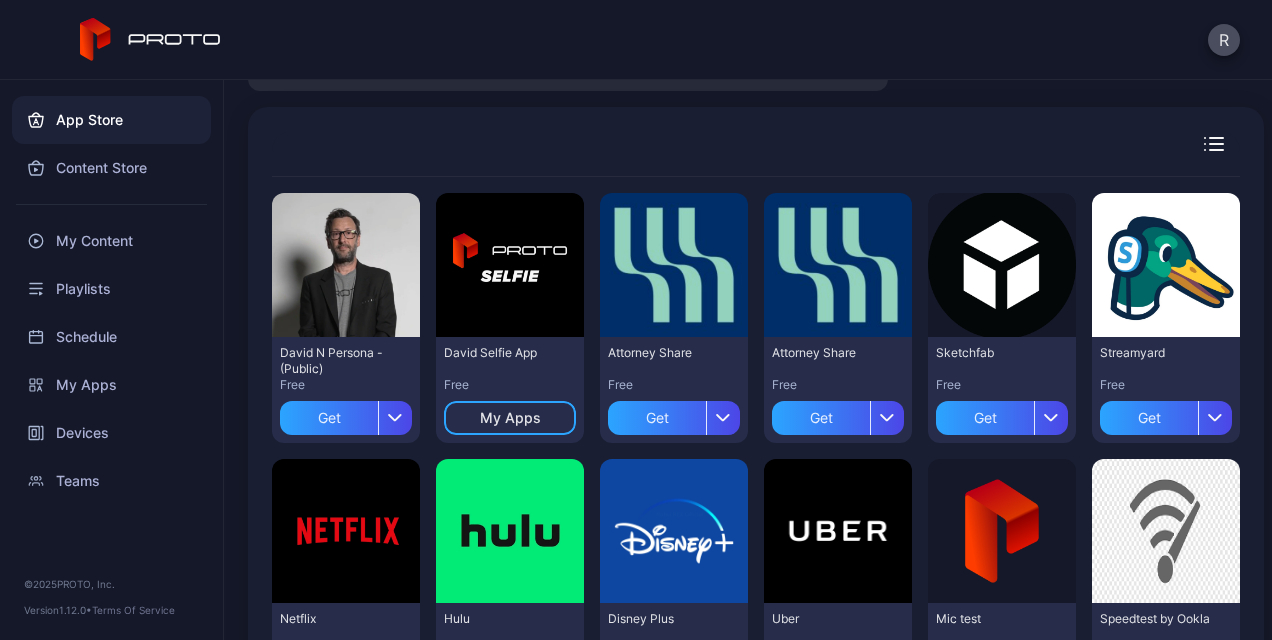 scroll, scrollTop: 129, scrollLeft: 0, axis: vertical 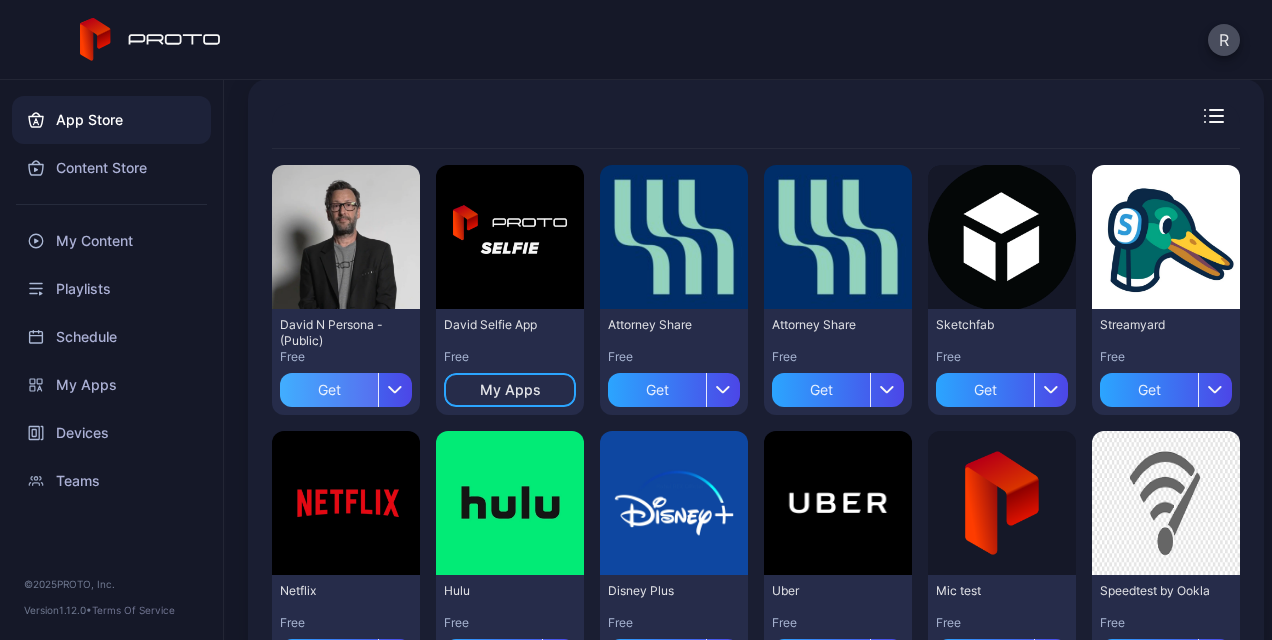 click on "Get" at bounding box center (329, 390) 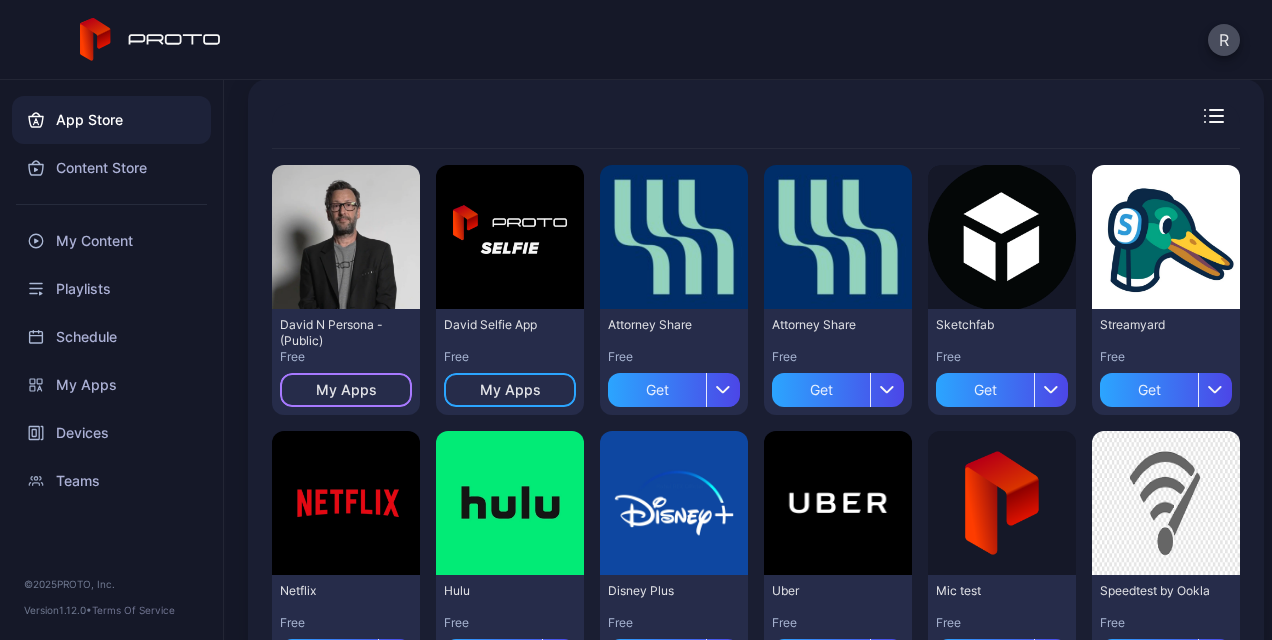click on "My Apps" at bounding box center [346, 390] 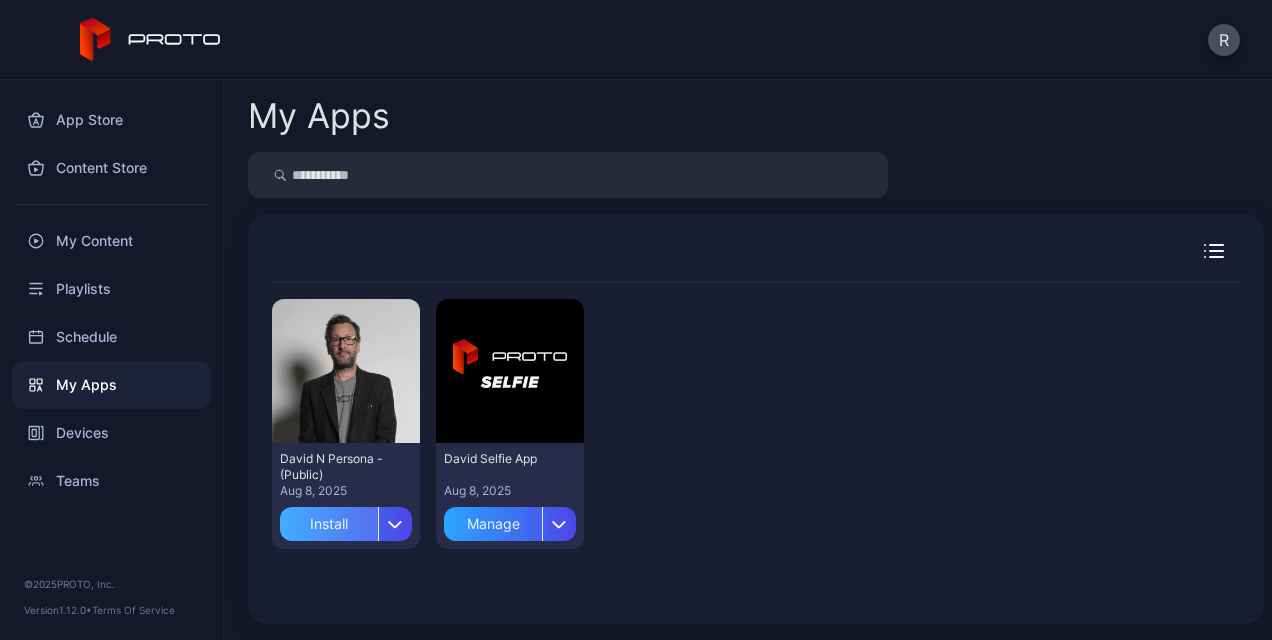 click on "Install" at bounding box center [329, 524] 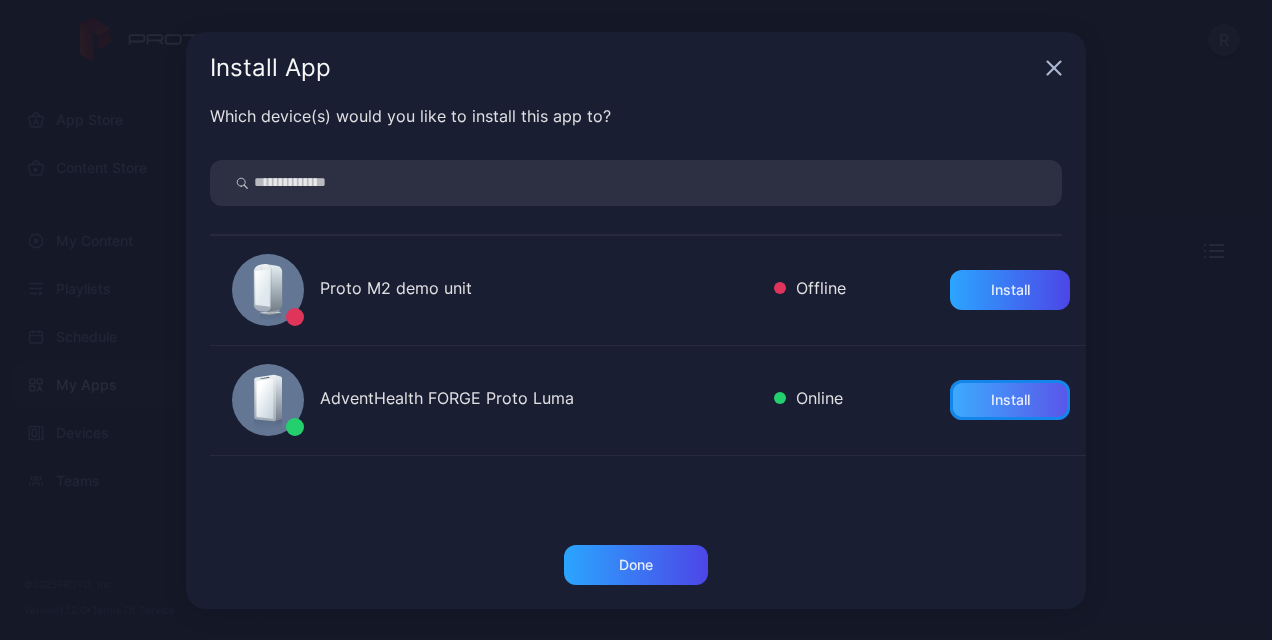 click on "Install" at bounding box center [1010, 400] 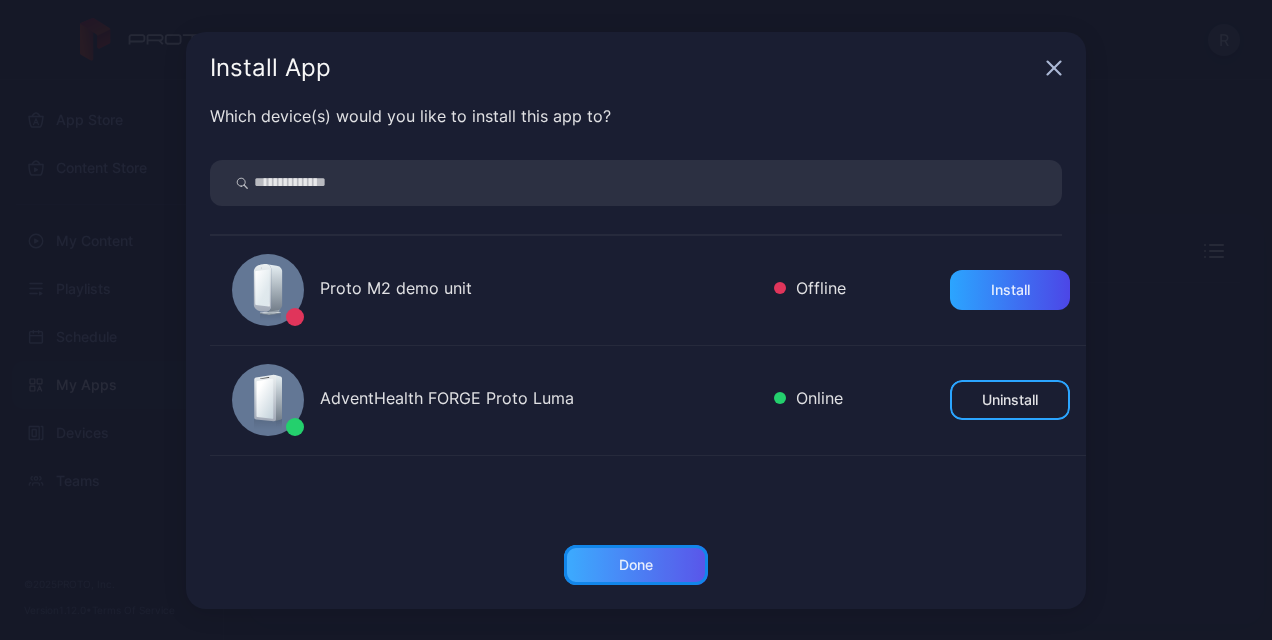 click on "Done" at bounding box center [636, 565] 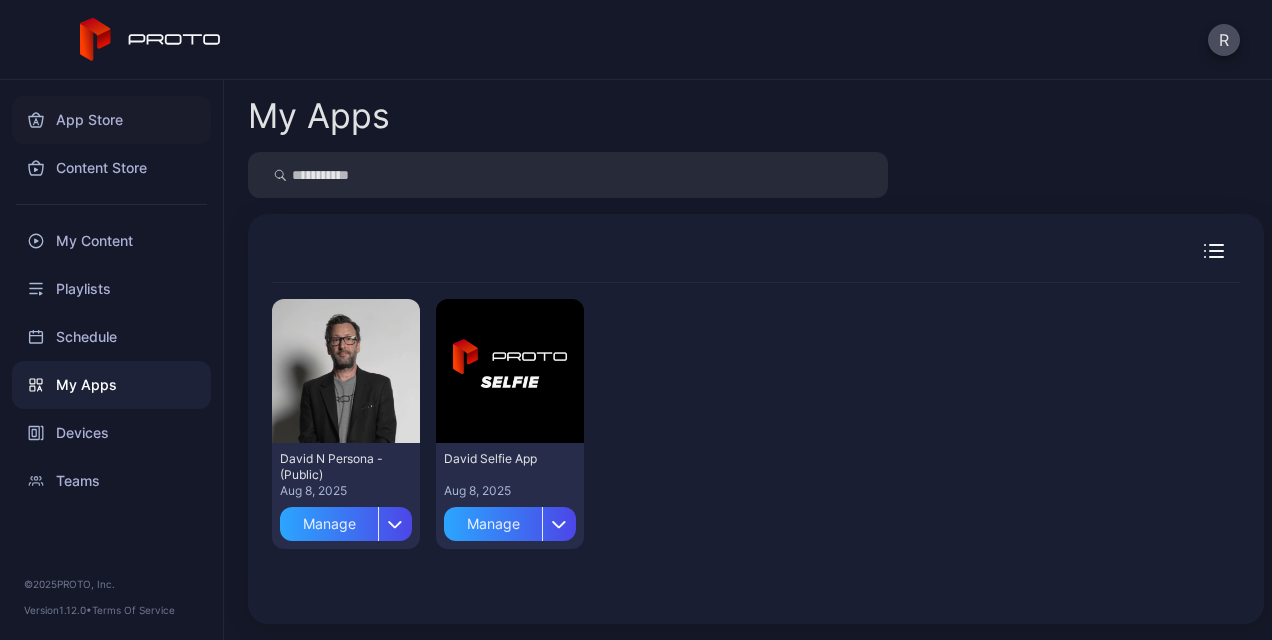 click on "App Store" at bounding box center [111, 120] 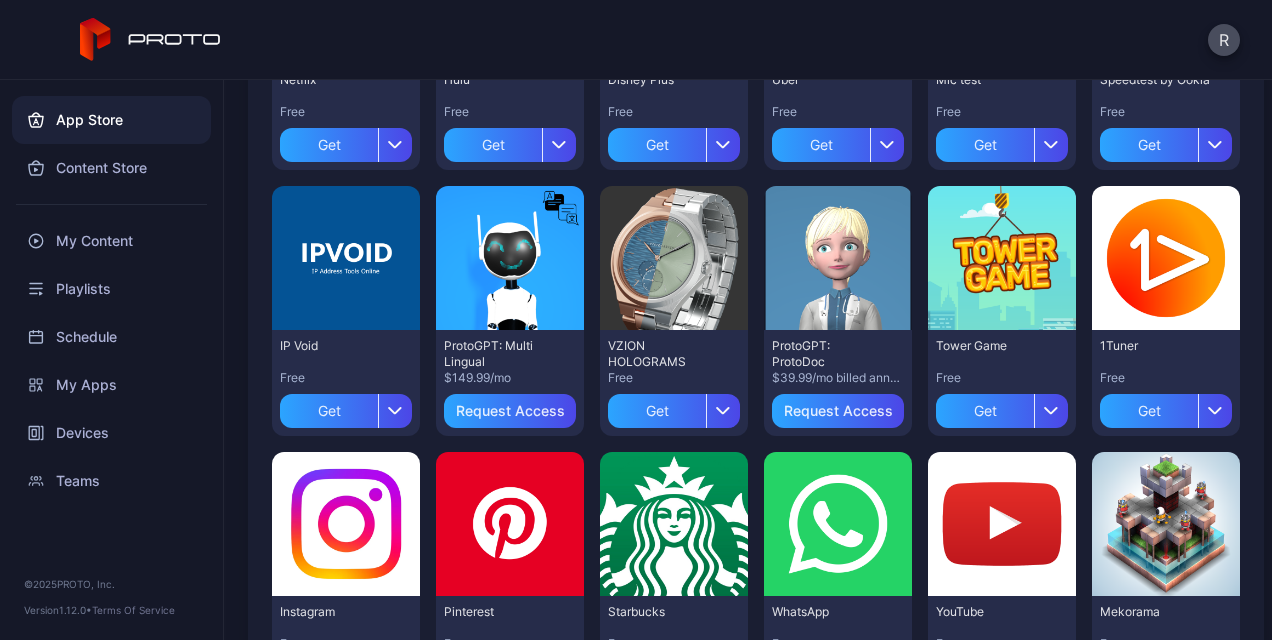 scroll, scrollTop: 641, scrollLeft: 0, axis: vertical 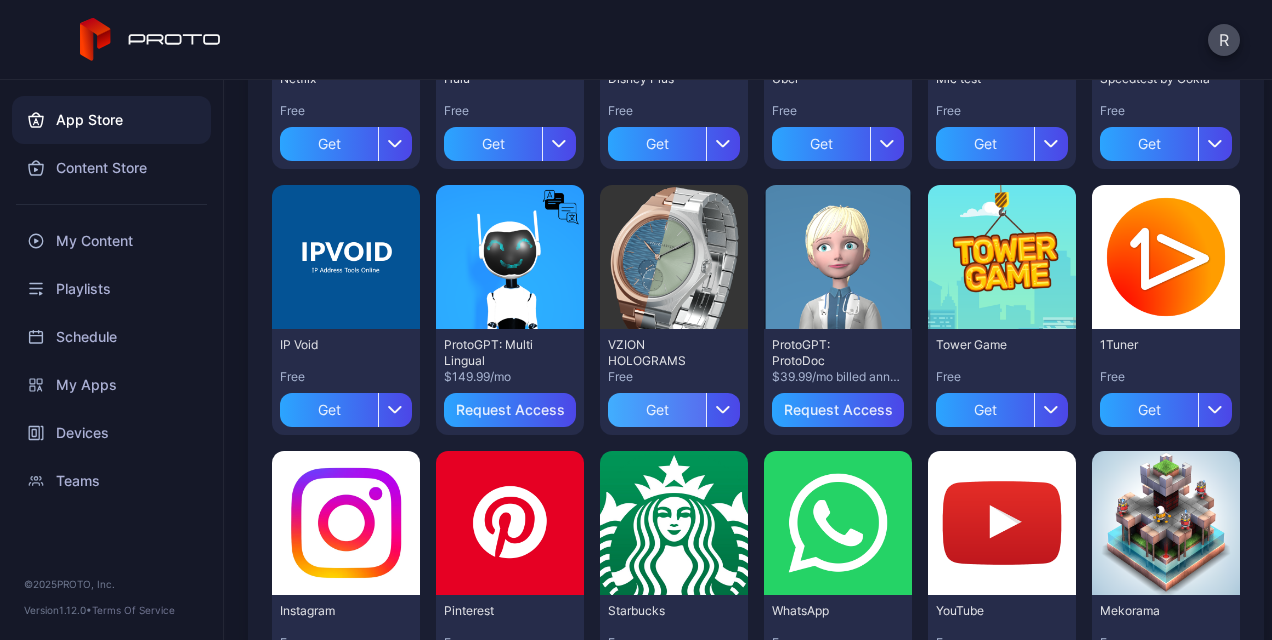 click on "Get" at bounding box center (657, 410) 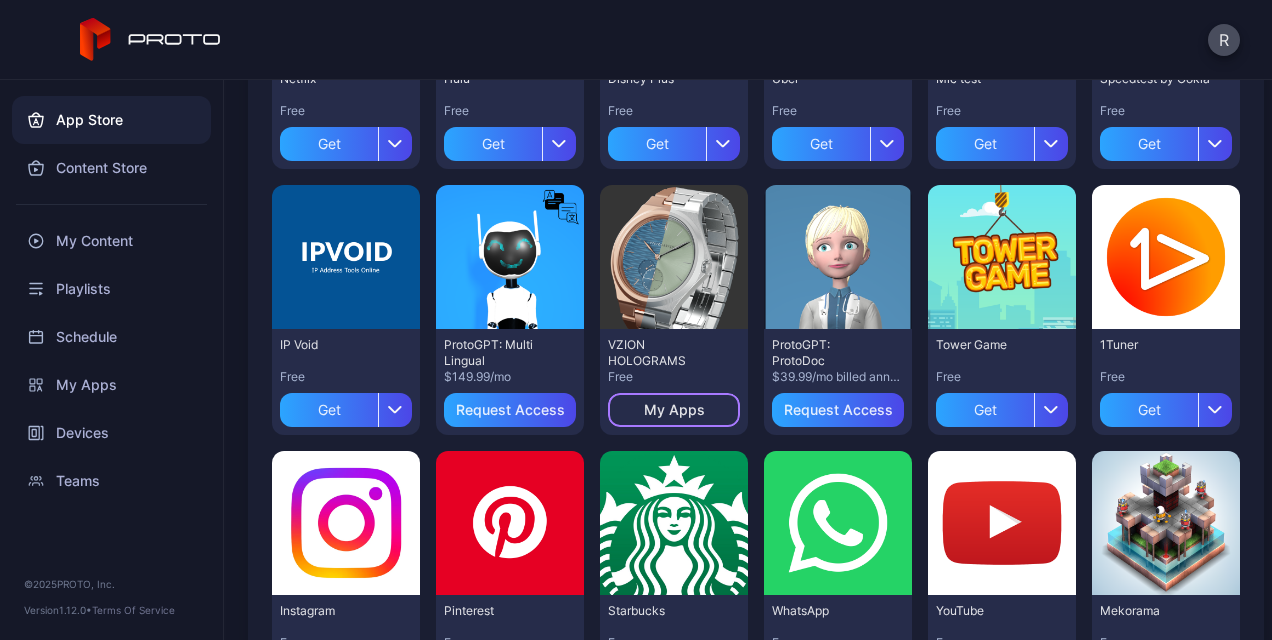 click on "My Apps" at bounding box center [674, 410] 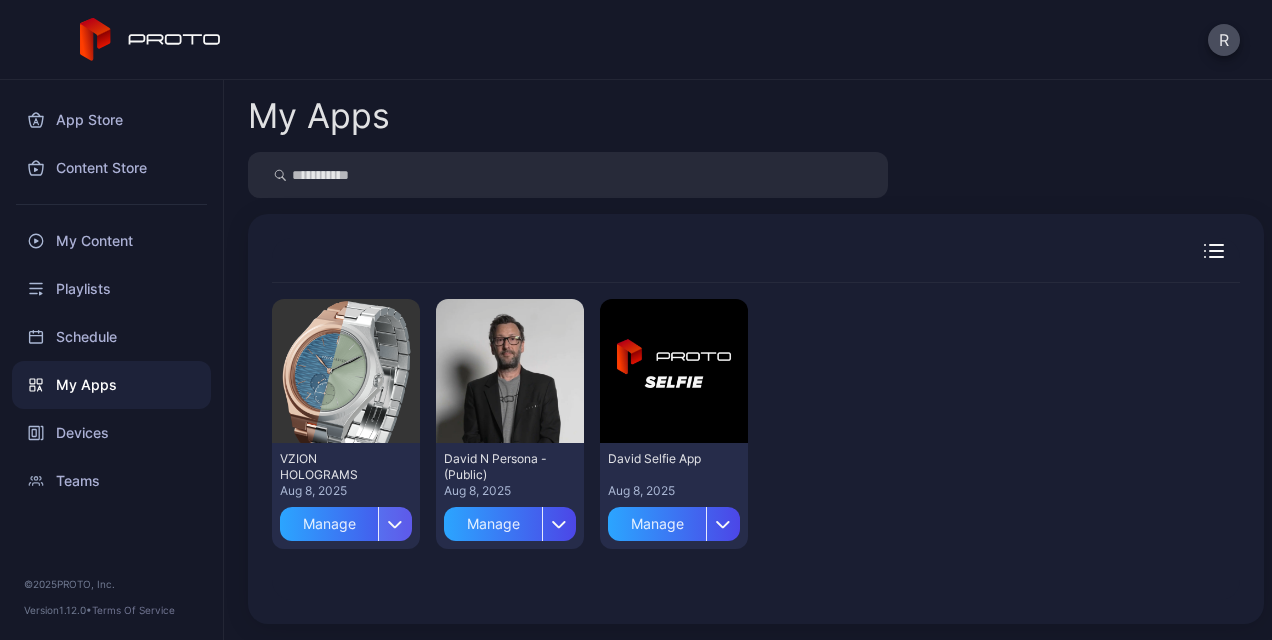 click at bounding box center [395, 524] 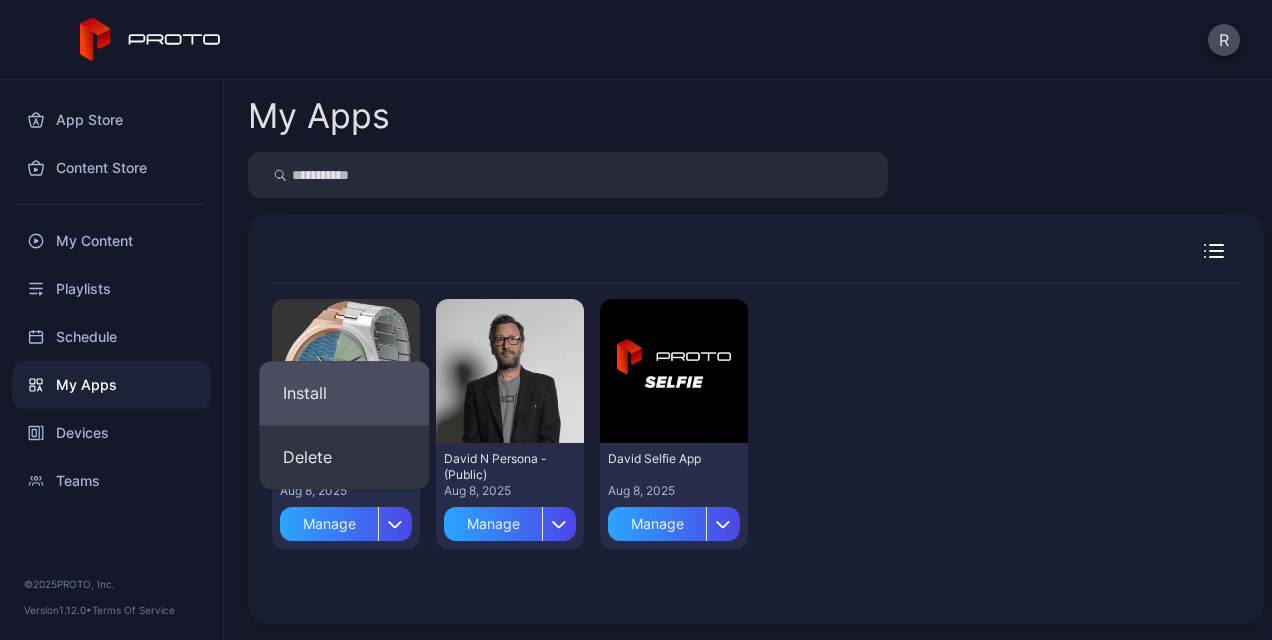 click on "Install" at bounding box center (344, 393) 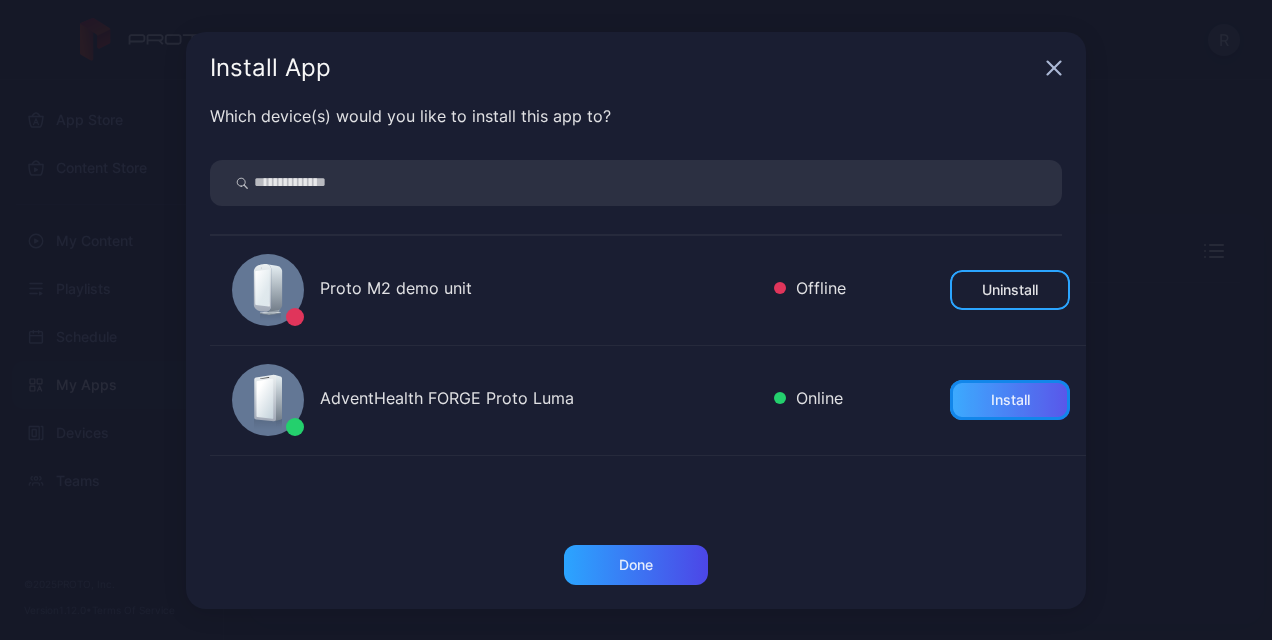 click on "Install" at bounding box center (1010, 400) 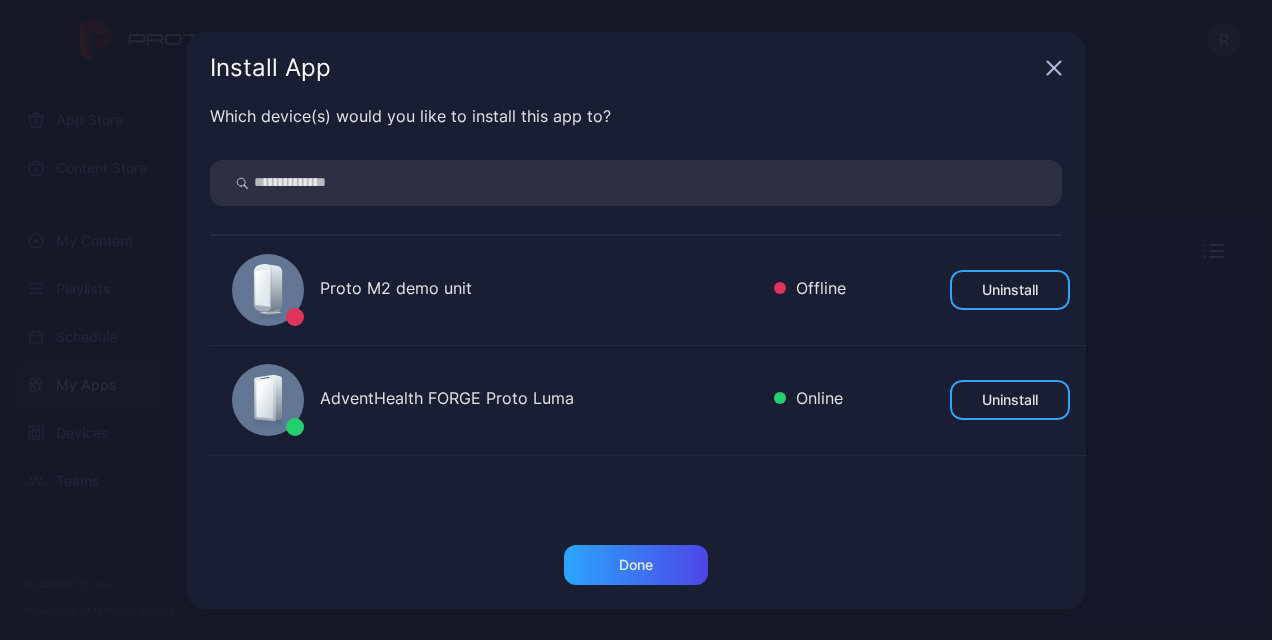 click 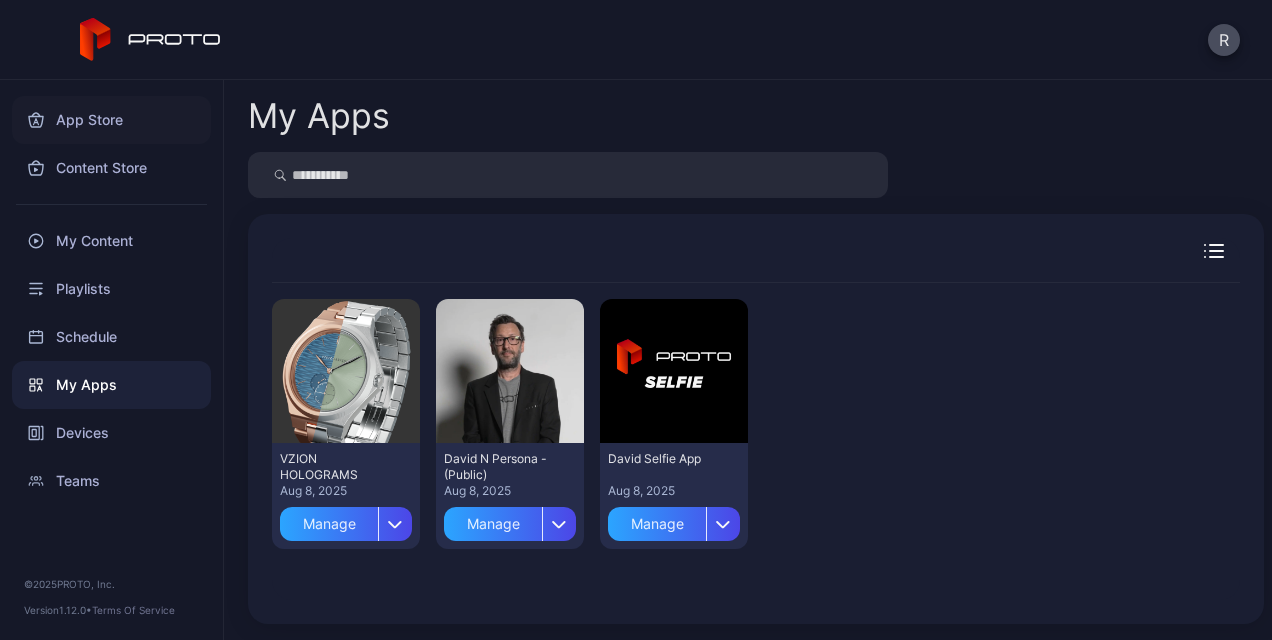 click on "App Store" at bounding box center [111, 120] 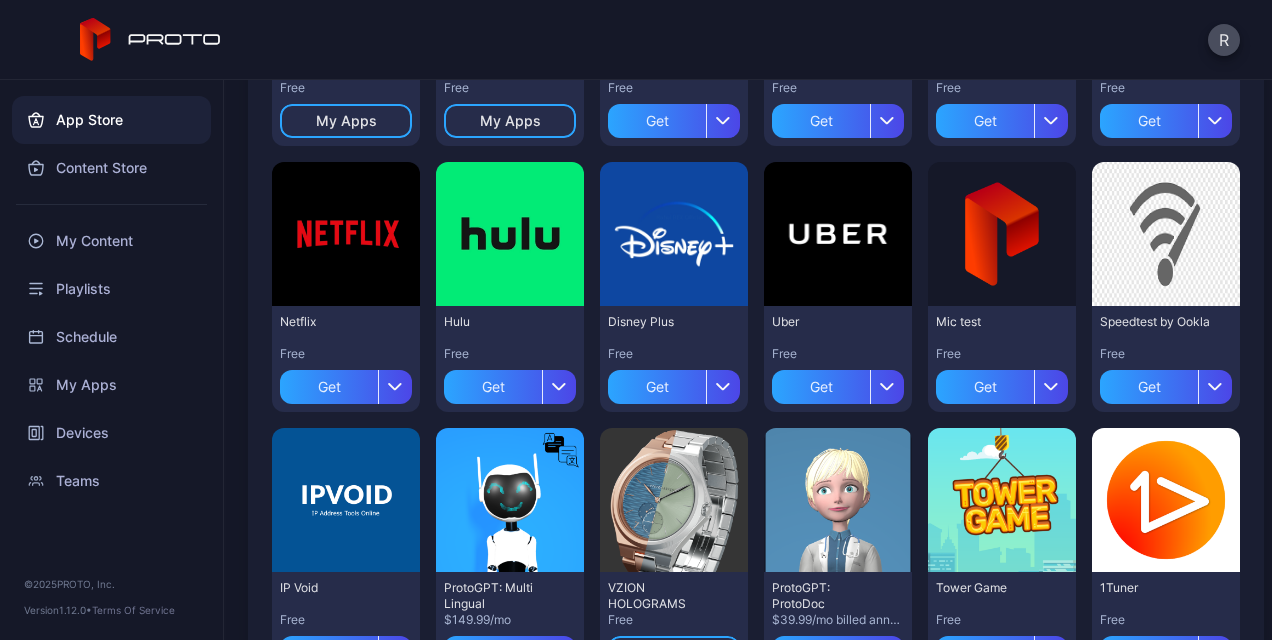 scroll, scrollTop: 0, scrollLeft: 0, axis: both 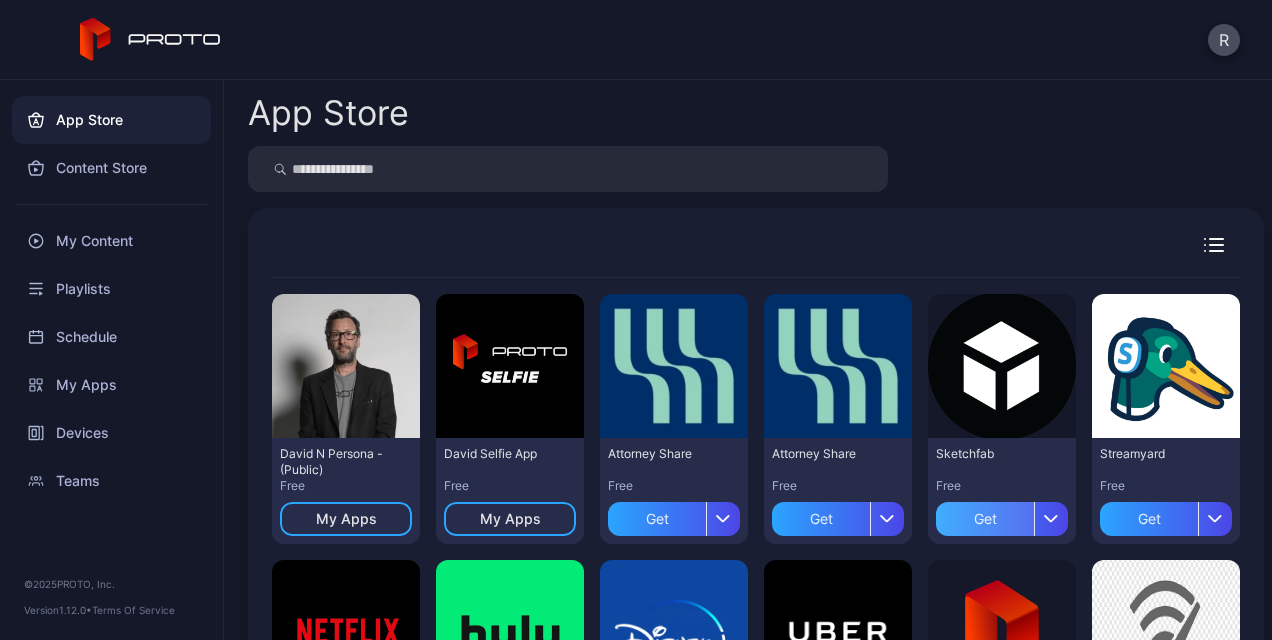 click on "Get" at bounding box center (985, 519) 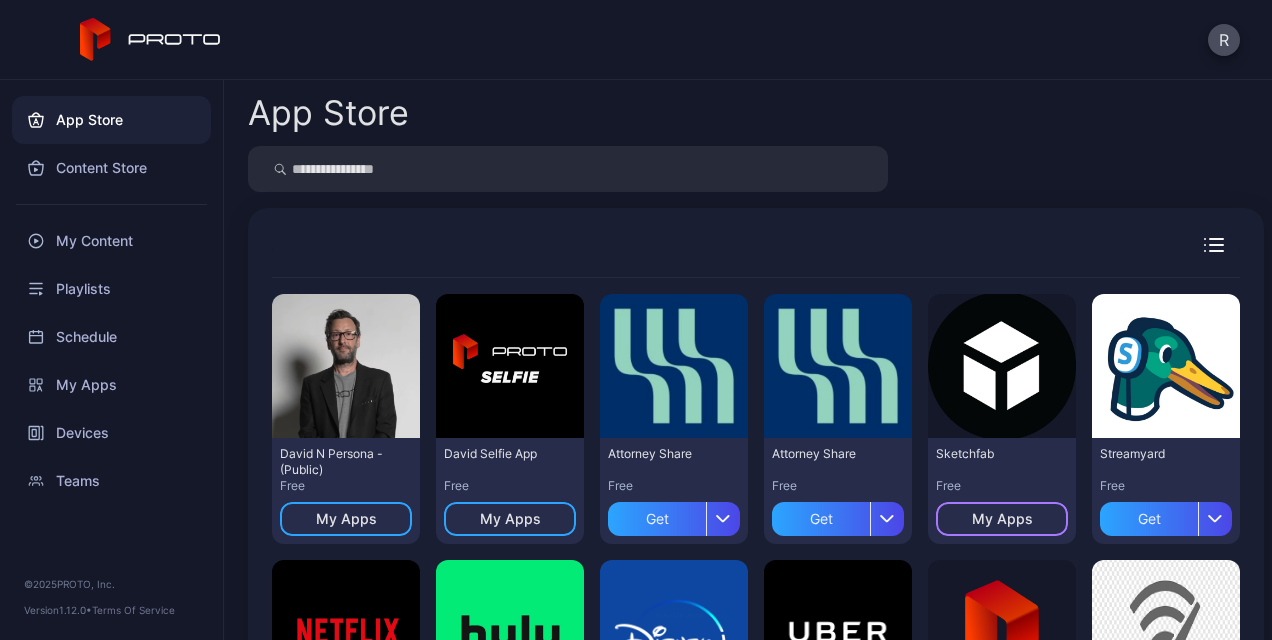 click on "My Apps" at bounding box center [1002, 519] 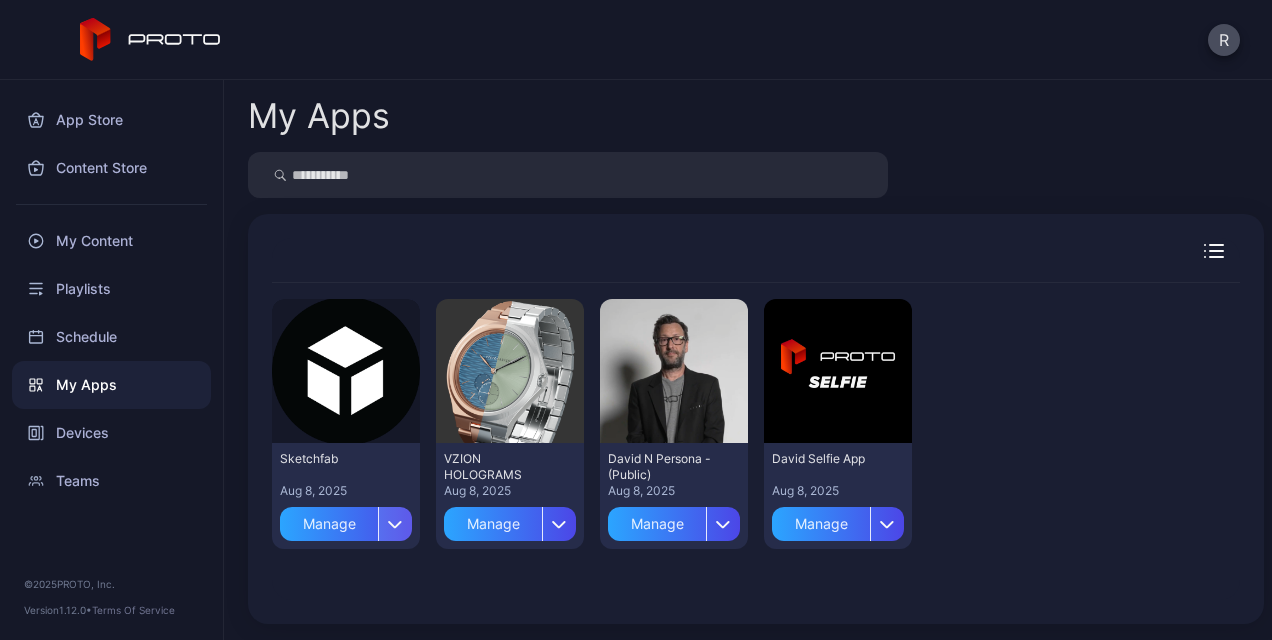 click 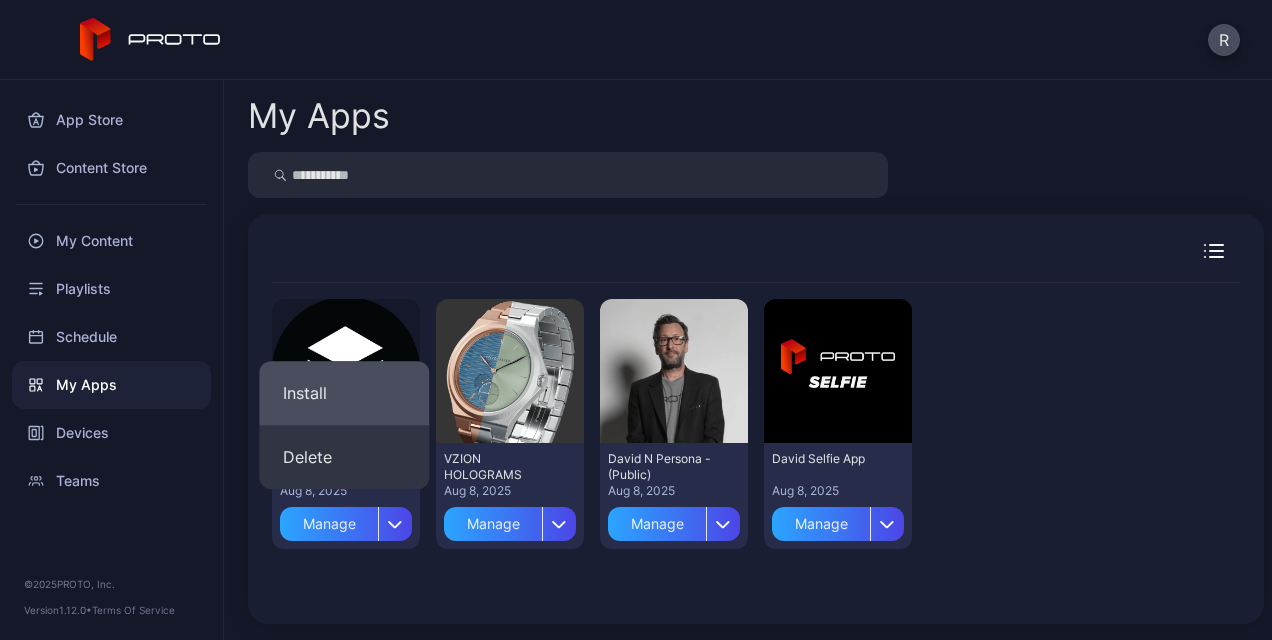 click on "Install" at bounding box center (344, 393) 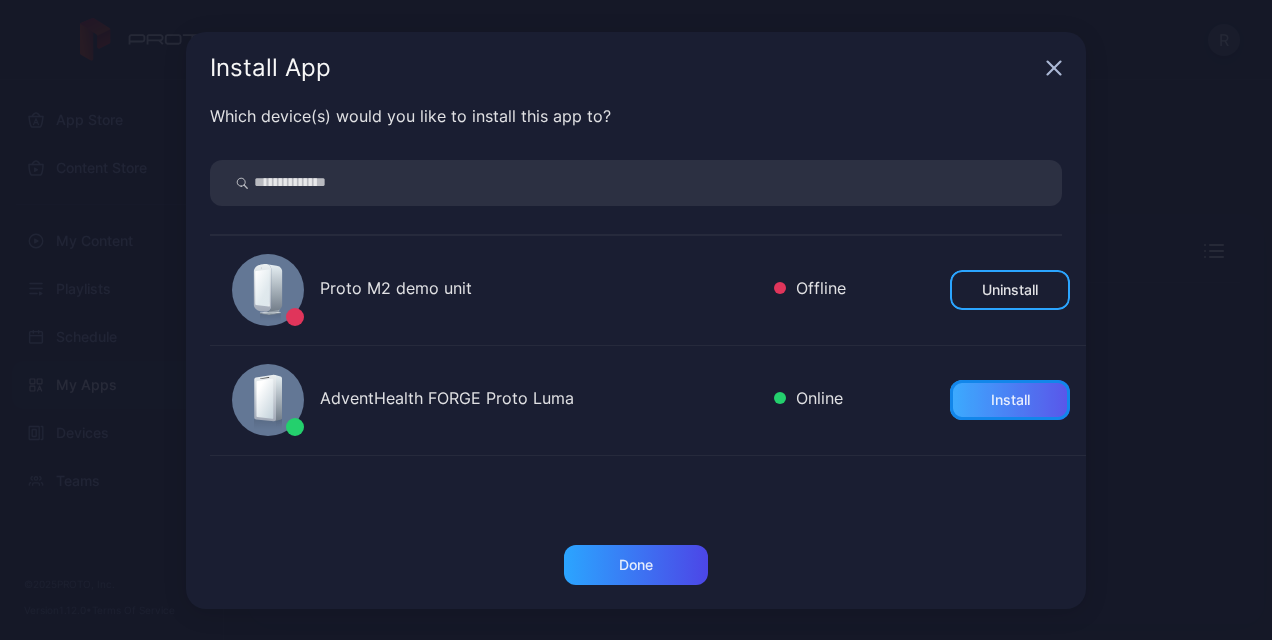click on "Install" at bounding box center [1010, 400] 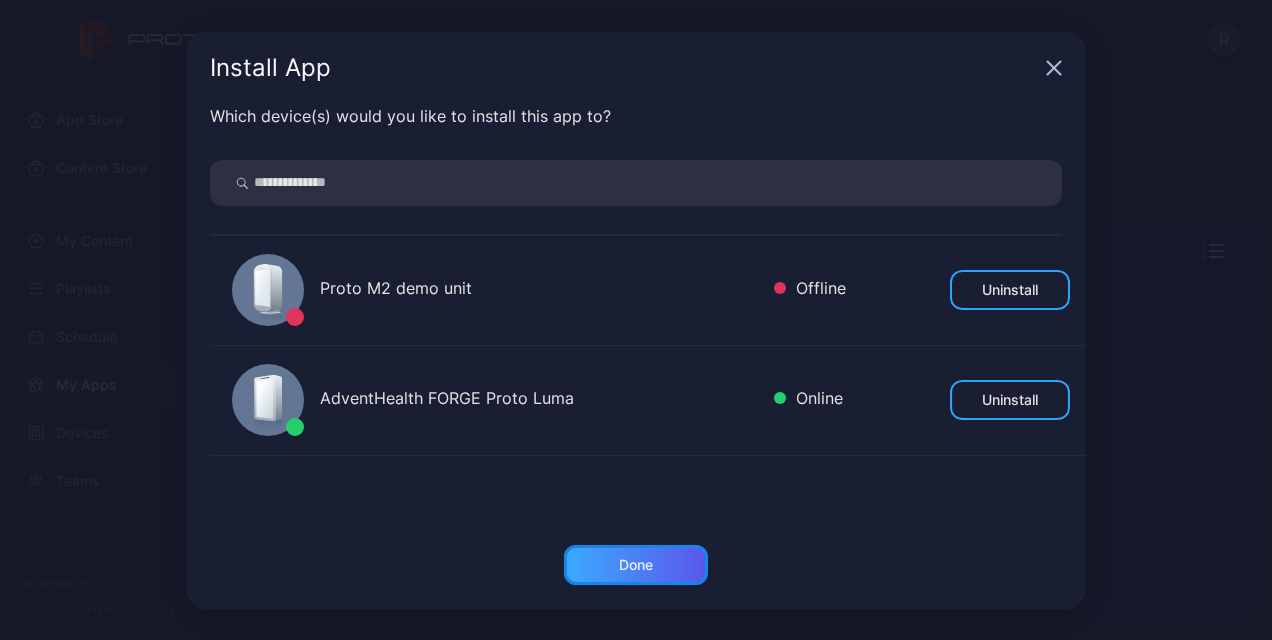 click on "Done" at bounding box center (636, 565) 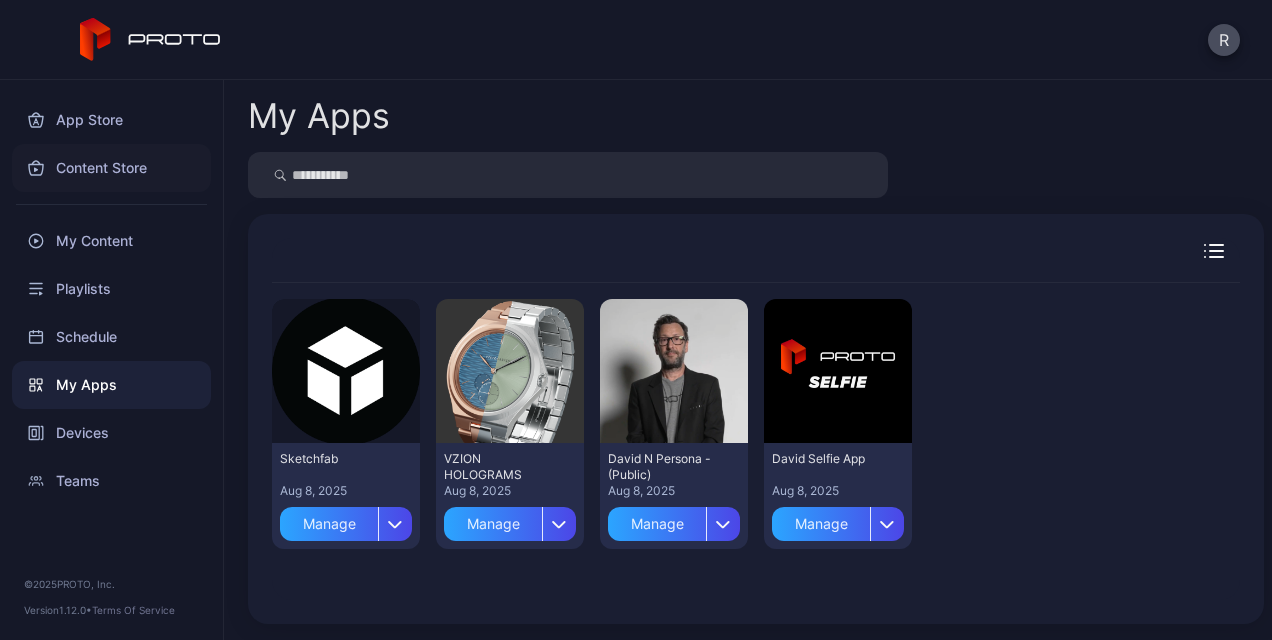 click on "Content Store" at bounding box center [111, 168] 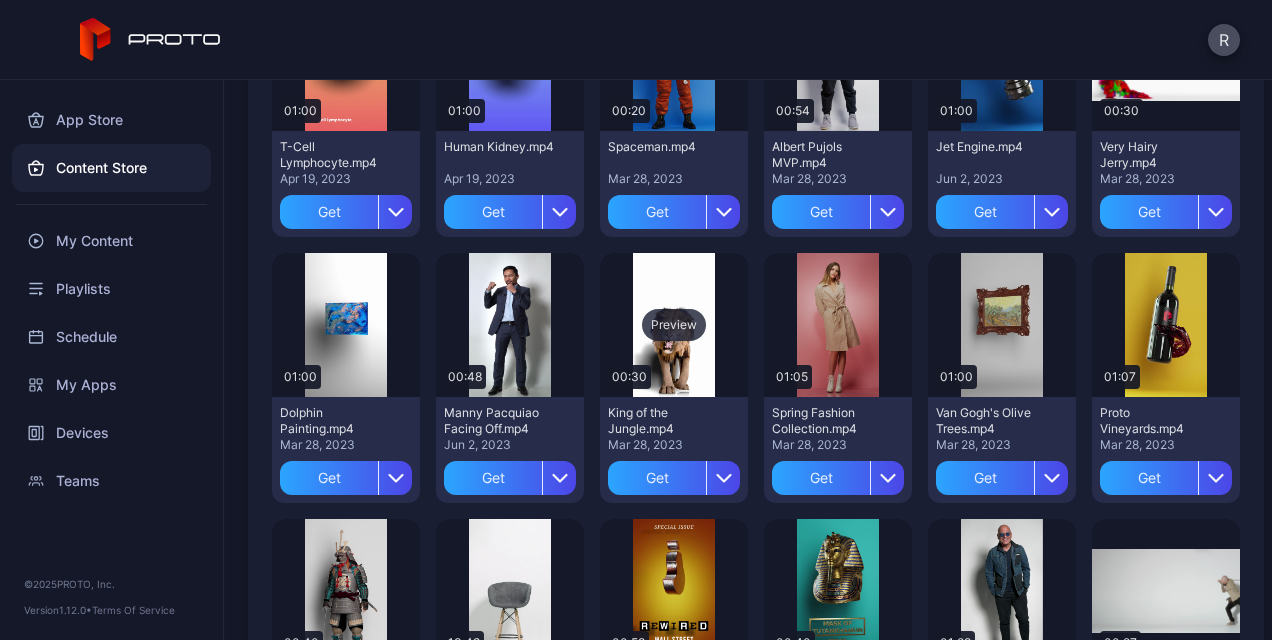 scroll, scrollTop: 1096, scrollLeft: 0, axis: vertical 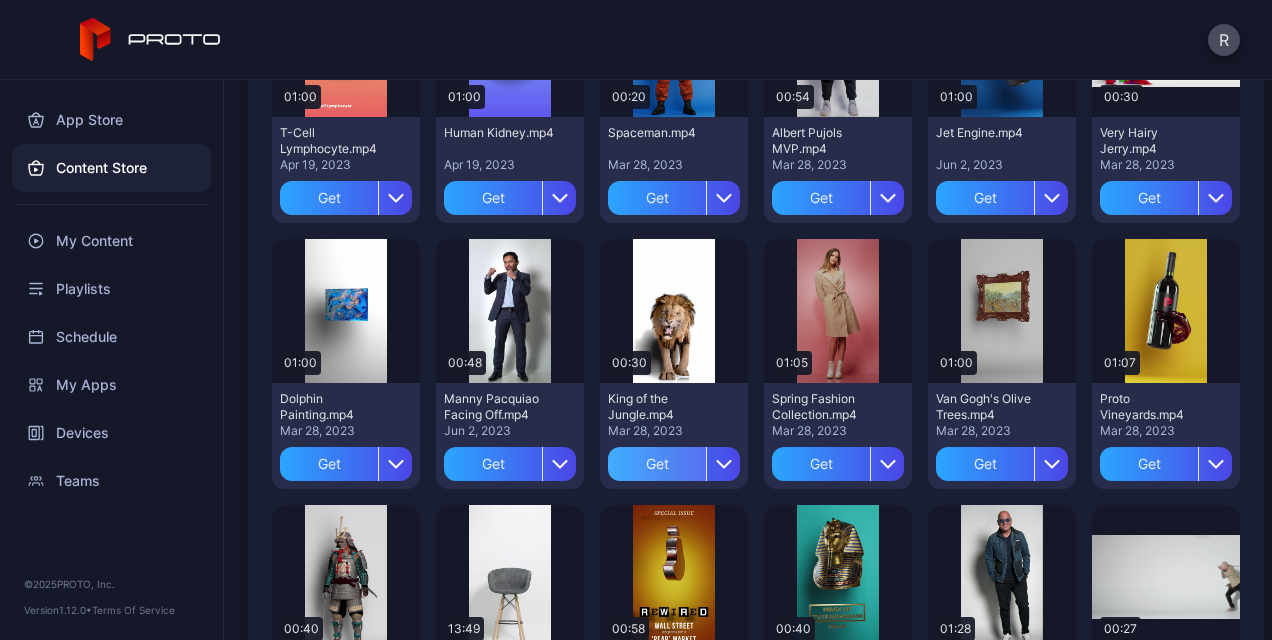 click on "Get" at bounding box center (657, 464) 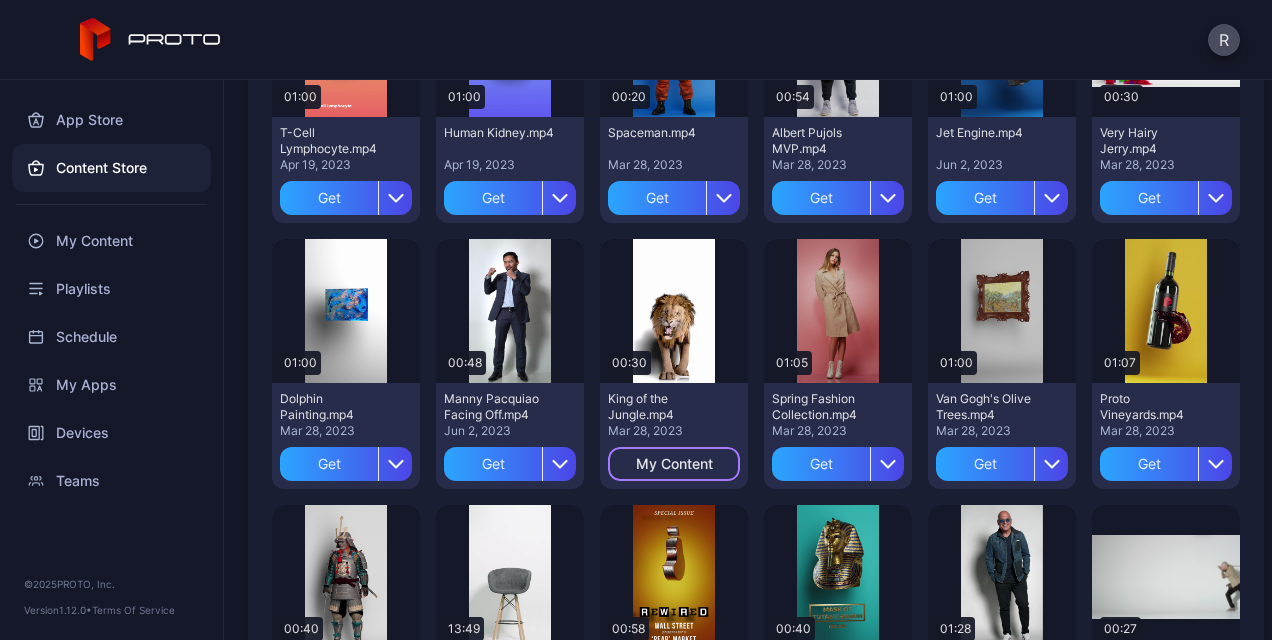 click on "My Content" at bounding box center [674, 464] 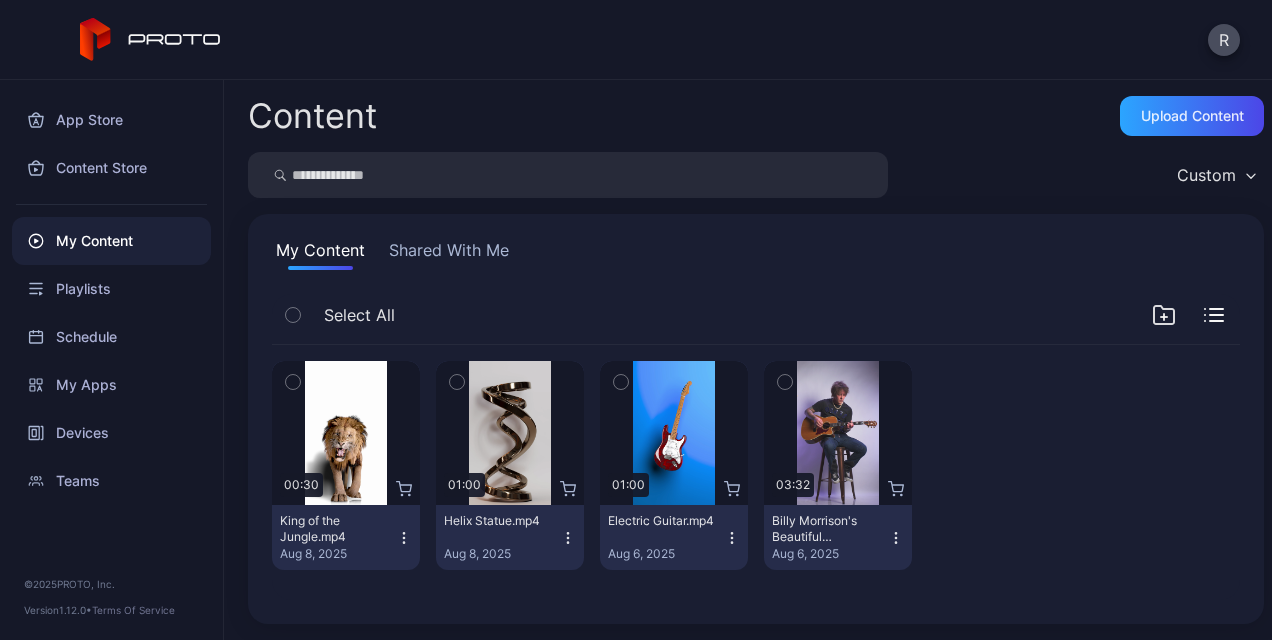 click 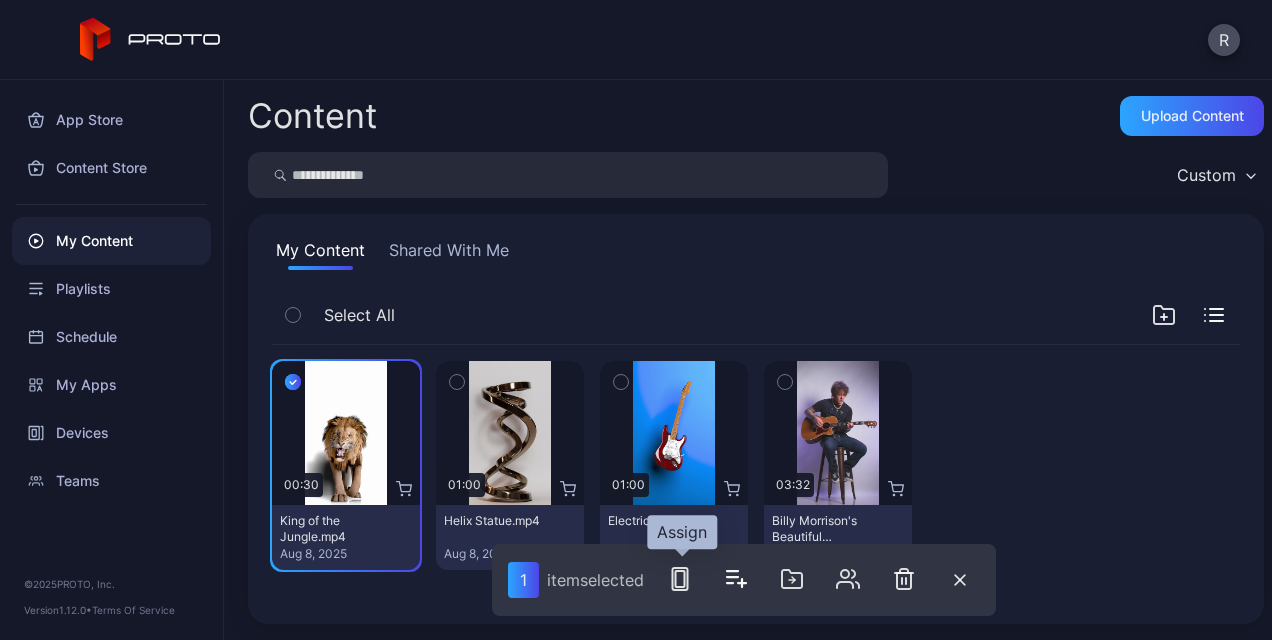 click 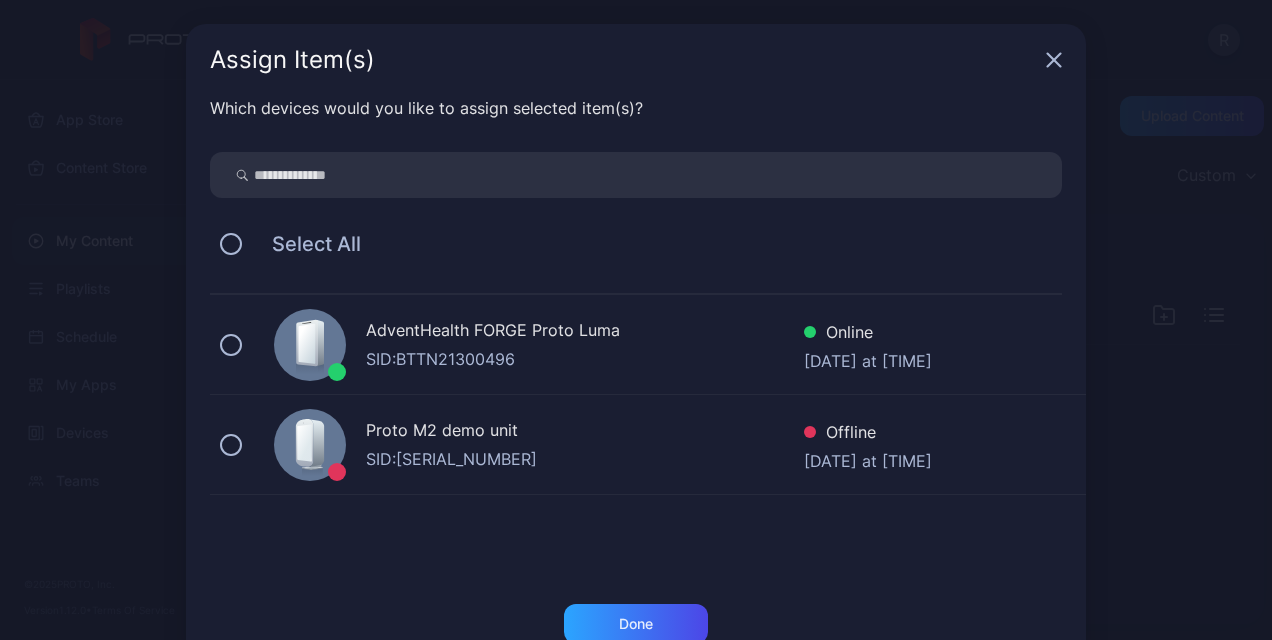 click on "AdventHealth FORGE Proto Luma" at bounding box center [585, 332] 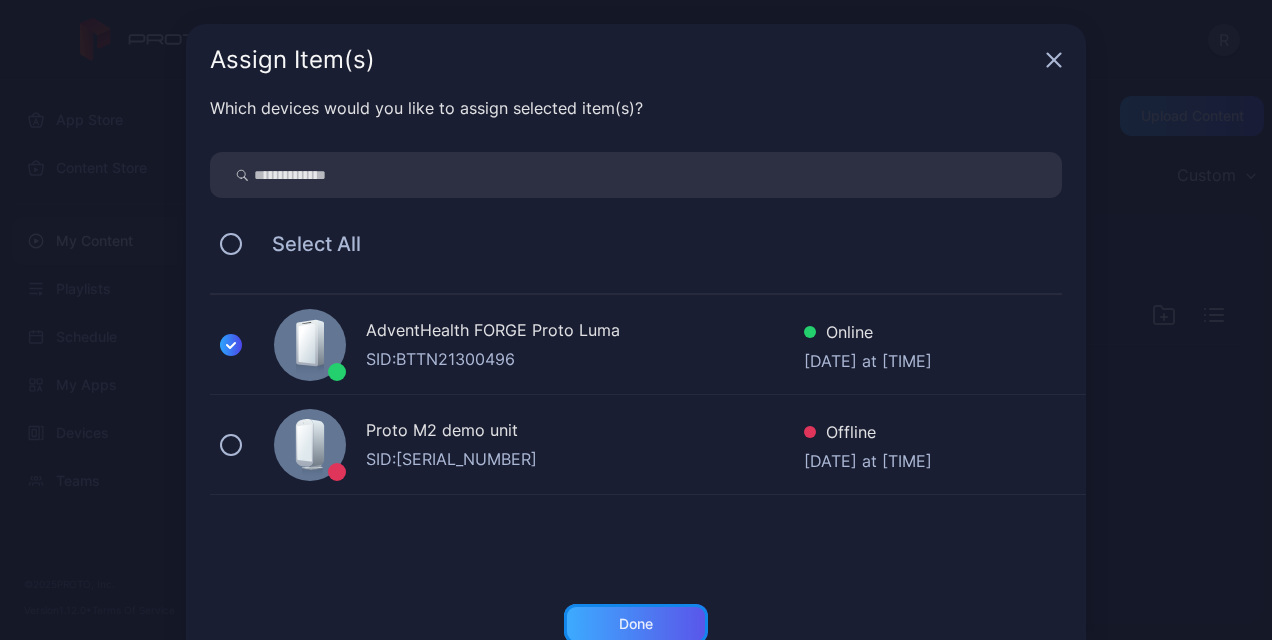click on "Done" at bounding box center [636, 624] 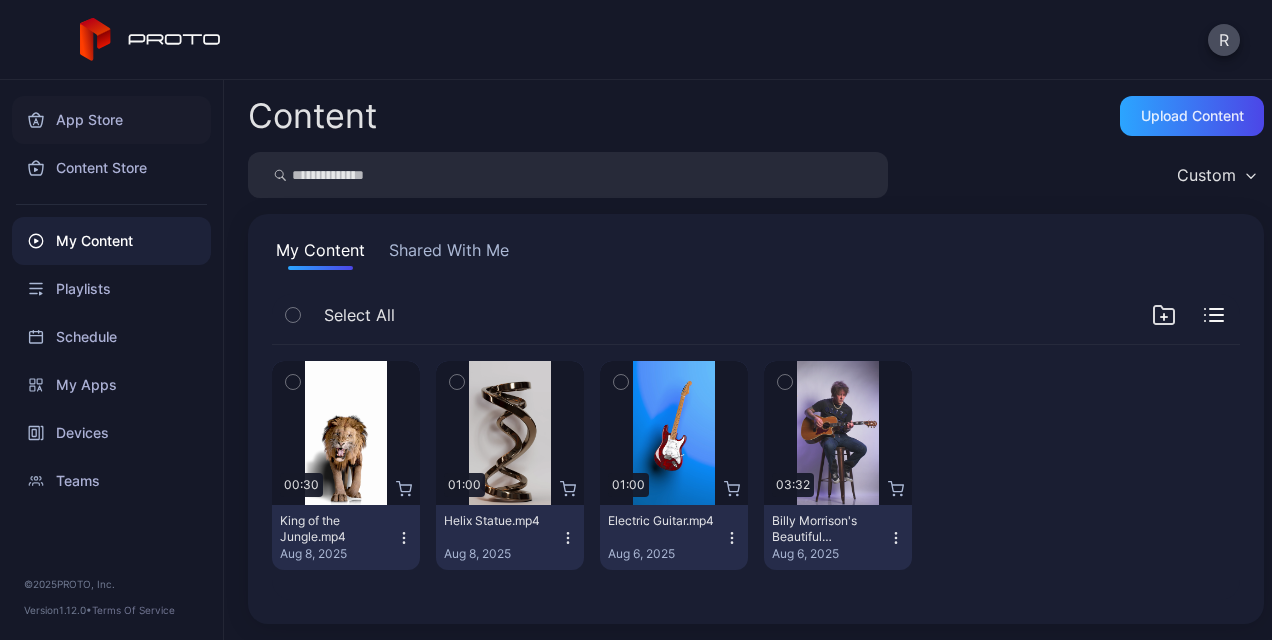 click on "App Store" at bounding box center [111, 120] 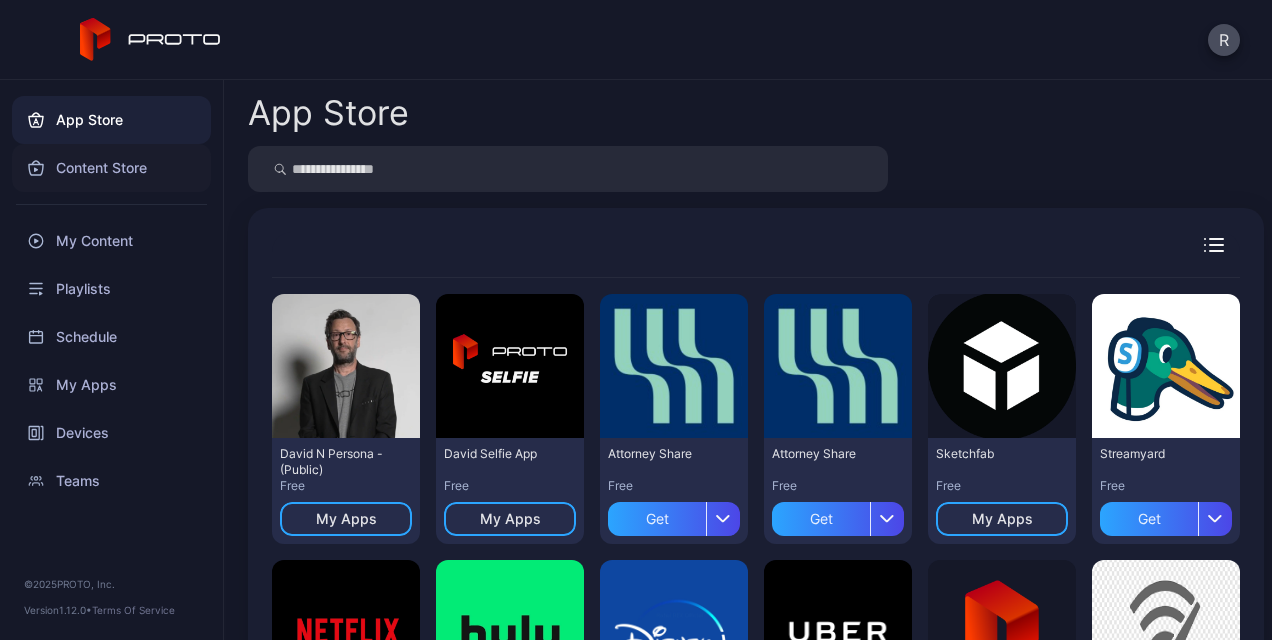 click on "Content Store" at bounding box center [111, 168] 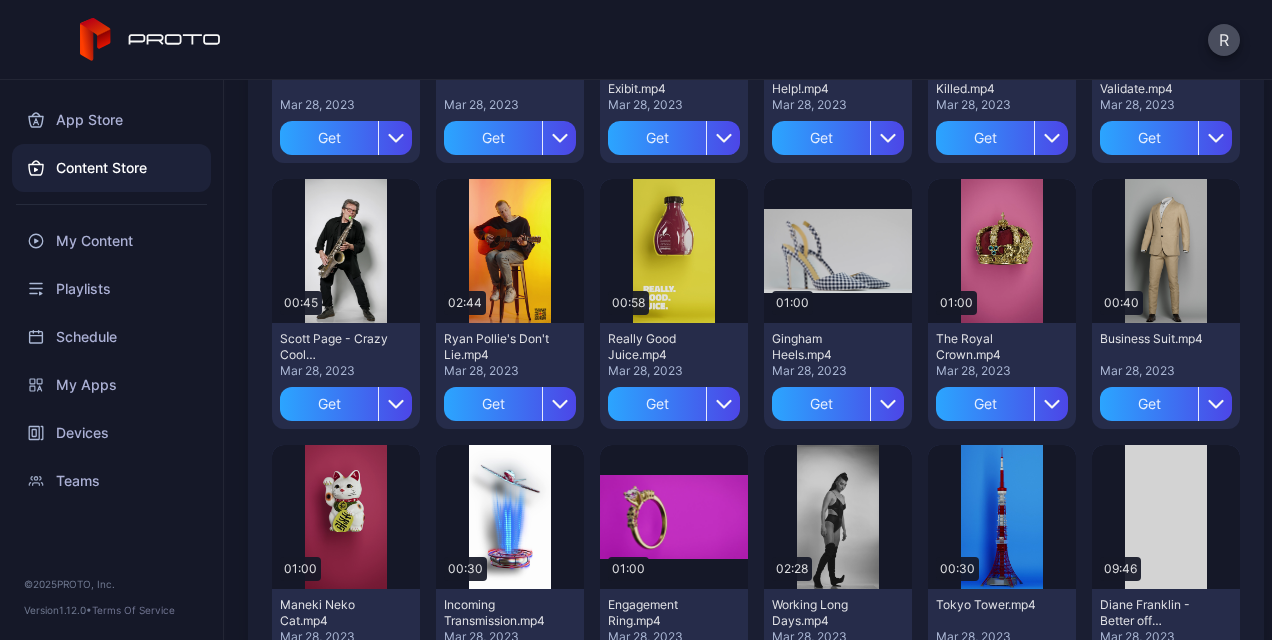 scroll, scrollTop: 2970, scrollLeft: 0, axis: vertical 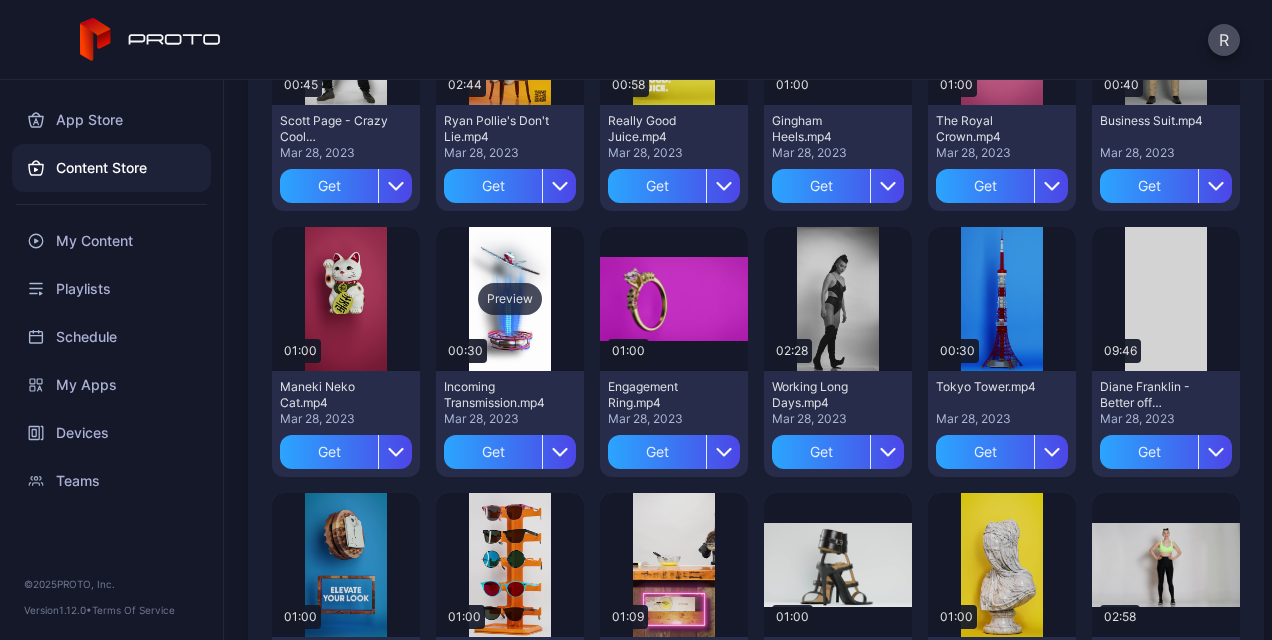 click on "Preview" at bounding box center (510, 299) 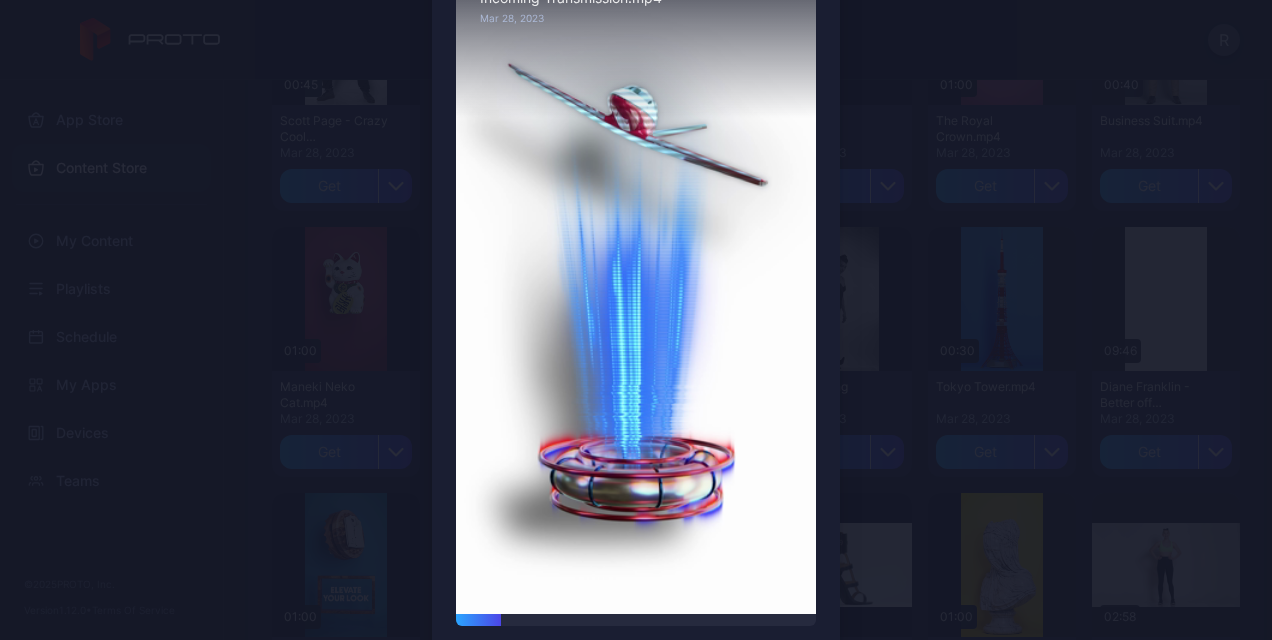 scroll, scrollTop: 204, scrollLeft: 0, axis: vertical 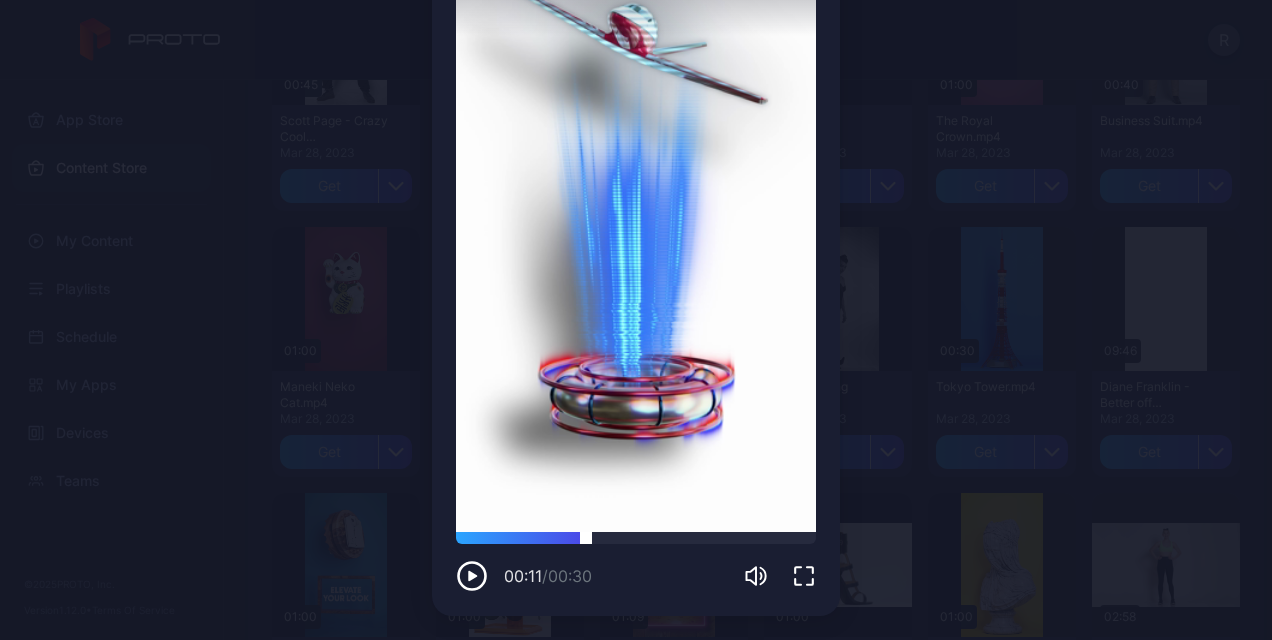 click at bounding box center (636, 538) 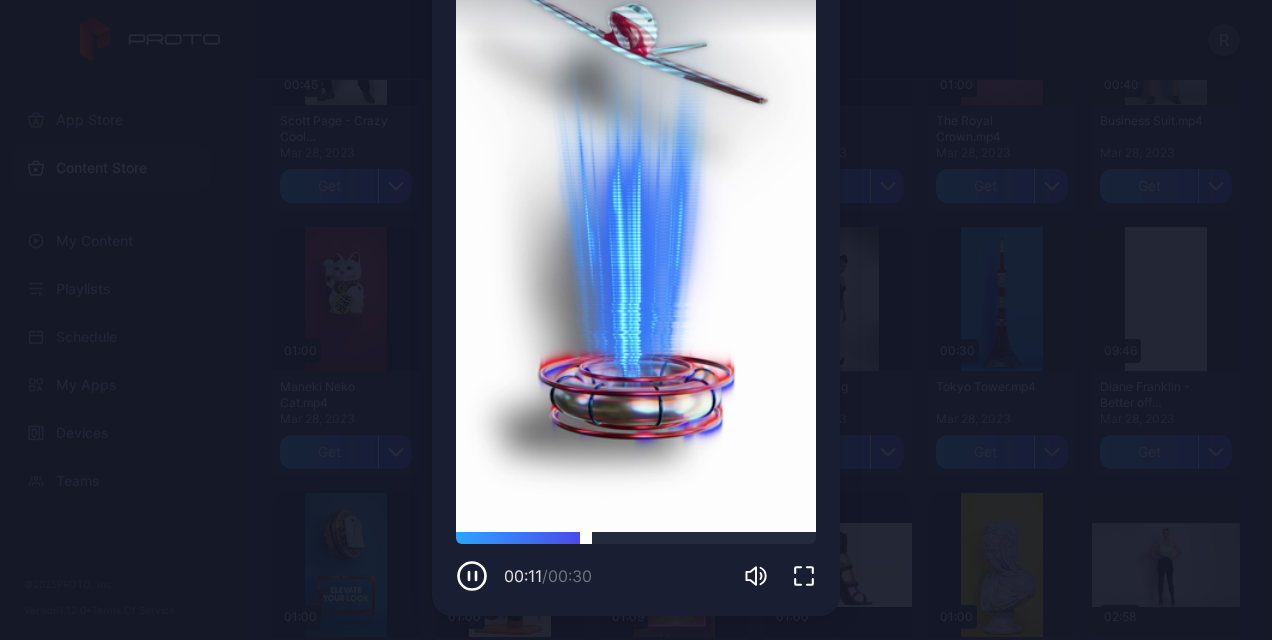 click at bounding box center (636, 538) 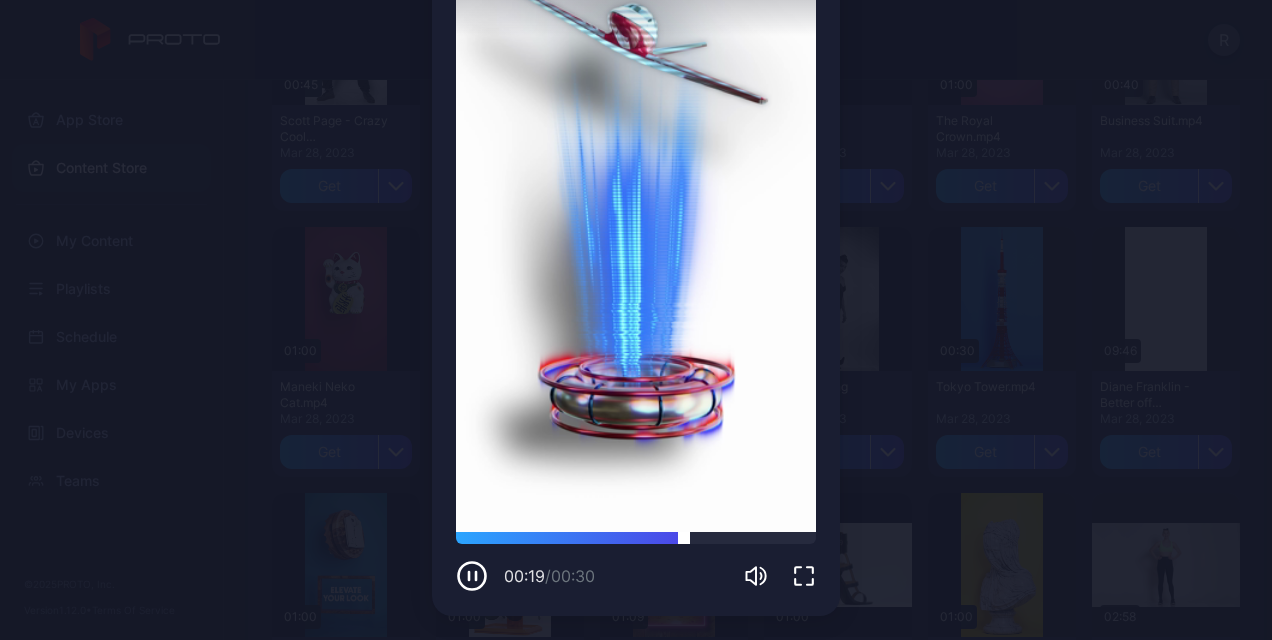 click at bounding box center (636, 538) 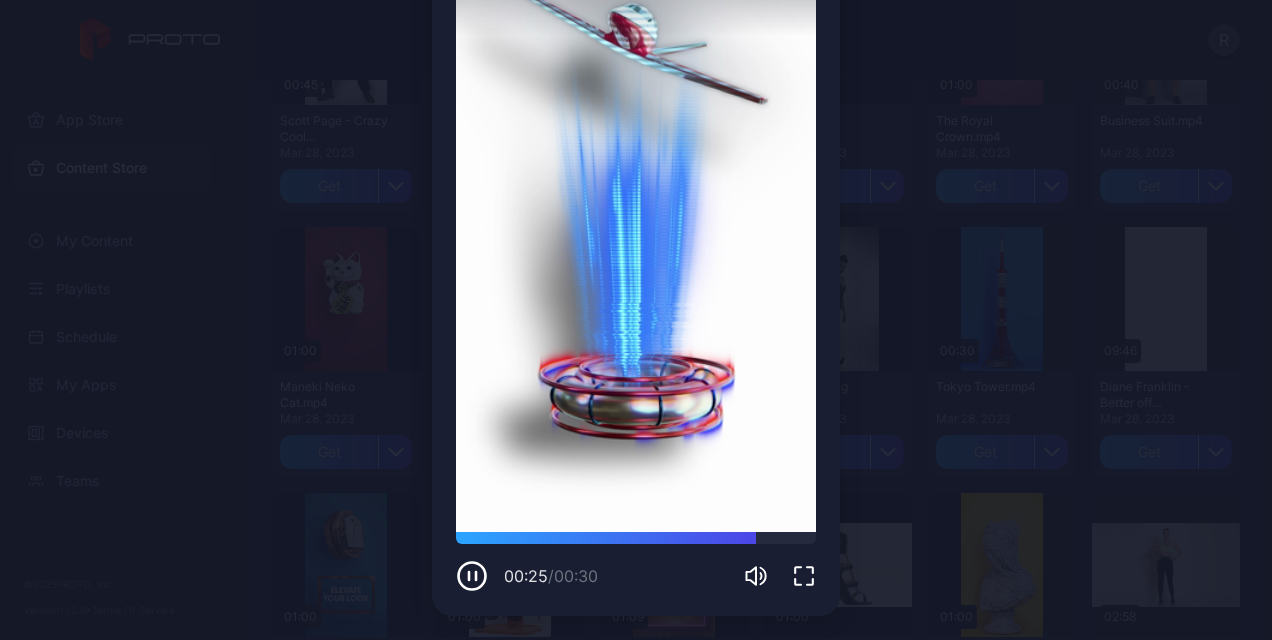 scroll, scrollTop: 0, scrollLeft: 0, axis: both 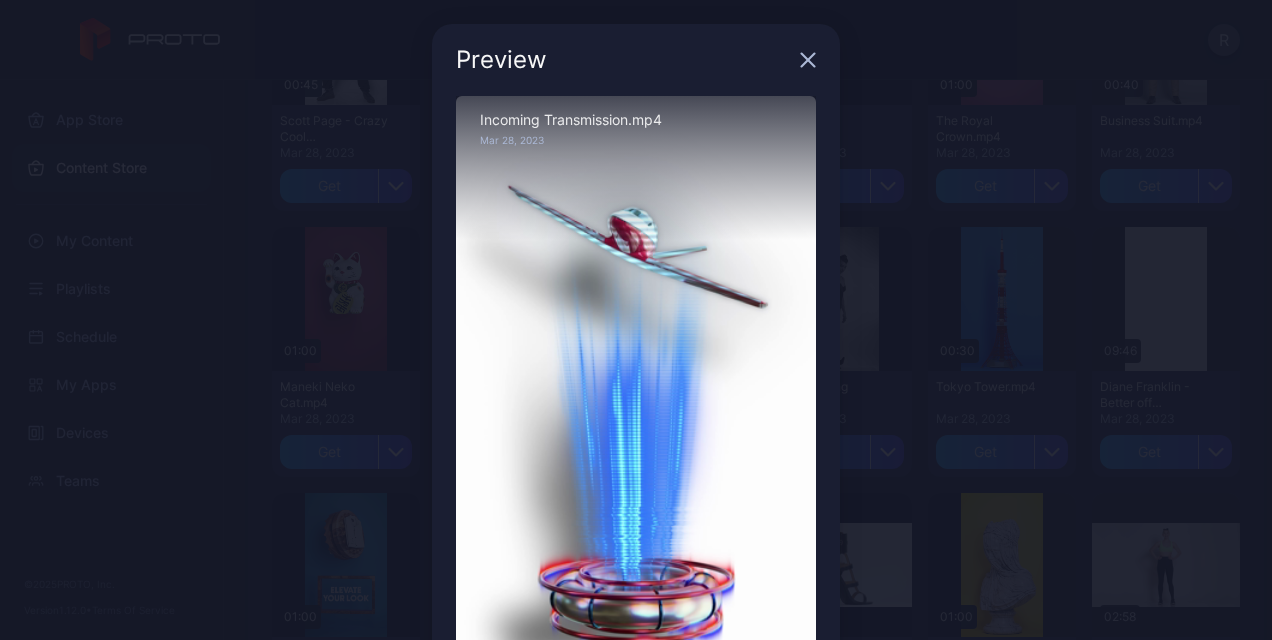 click 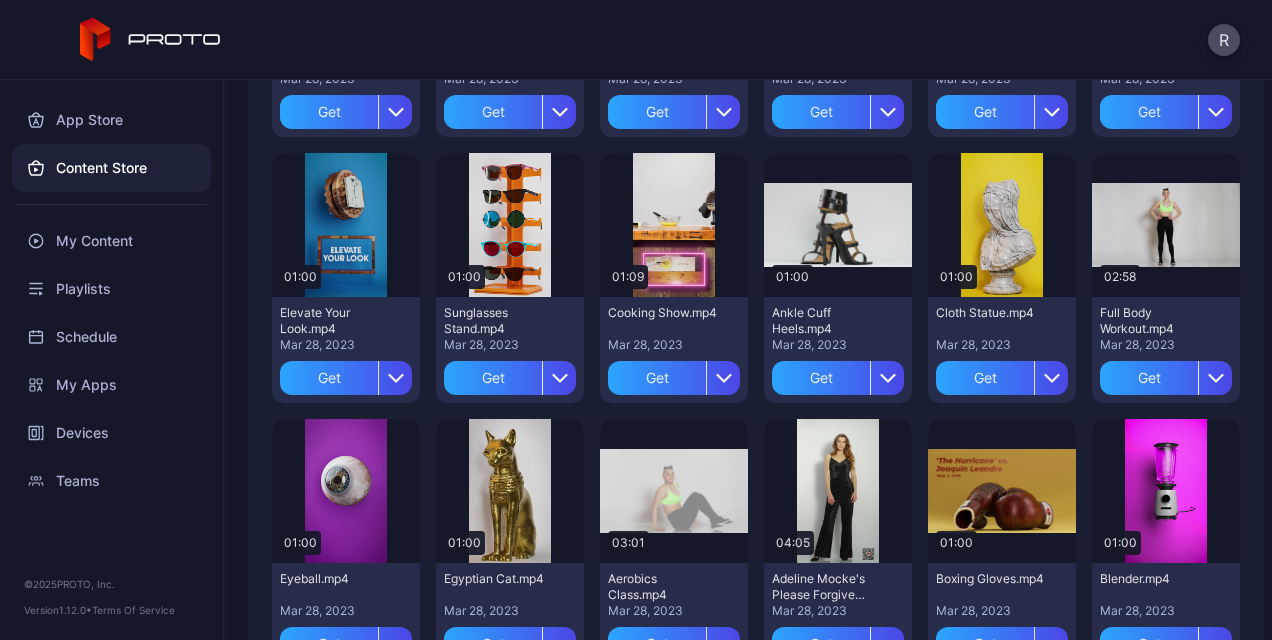 scroll, scrollTop: 3312, scrollLeft: 0, axis: vertical 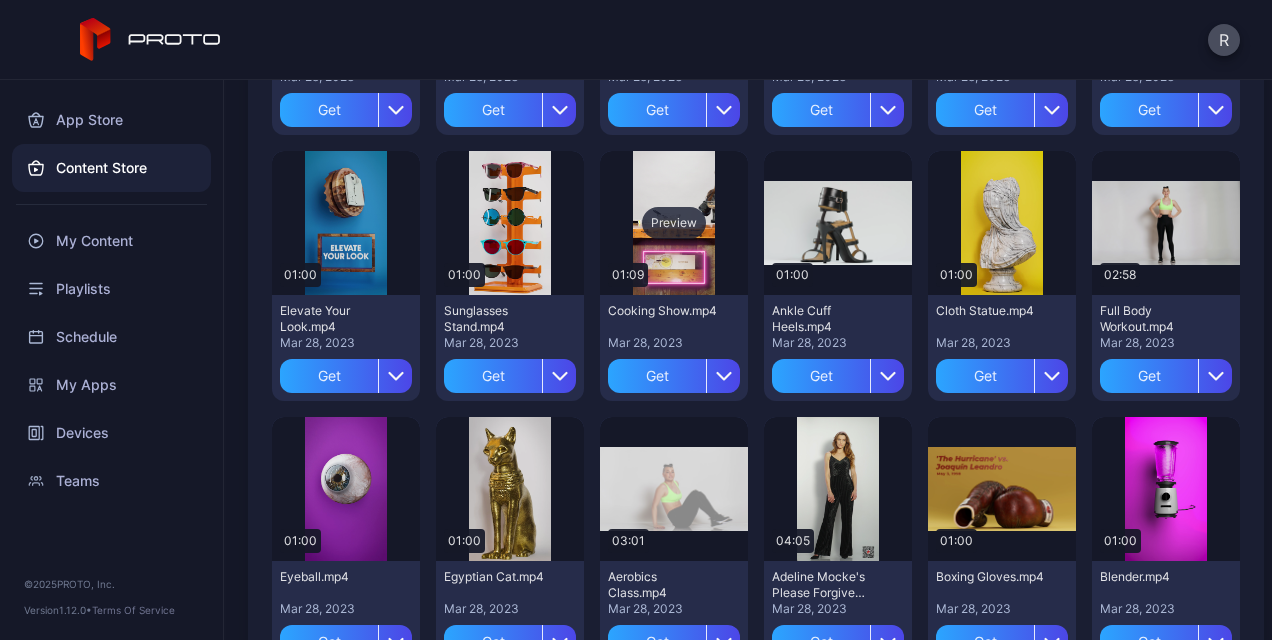 click on "Preview" at bounding box center (674, 223) 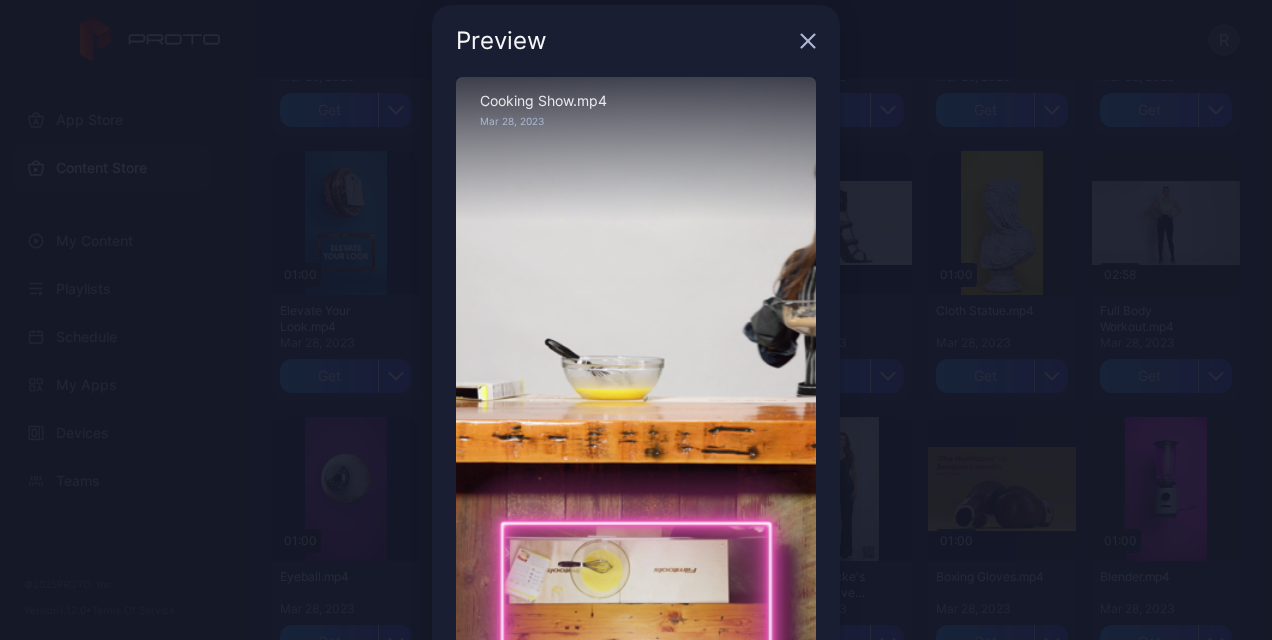 scroll, scrollTop: 18, scrollLeft: 0, axis: vertical 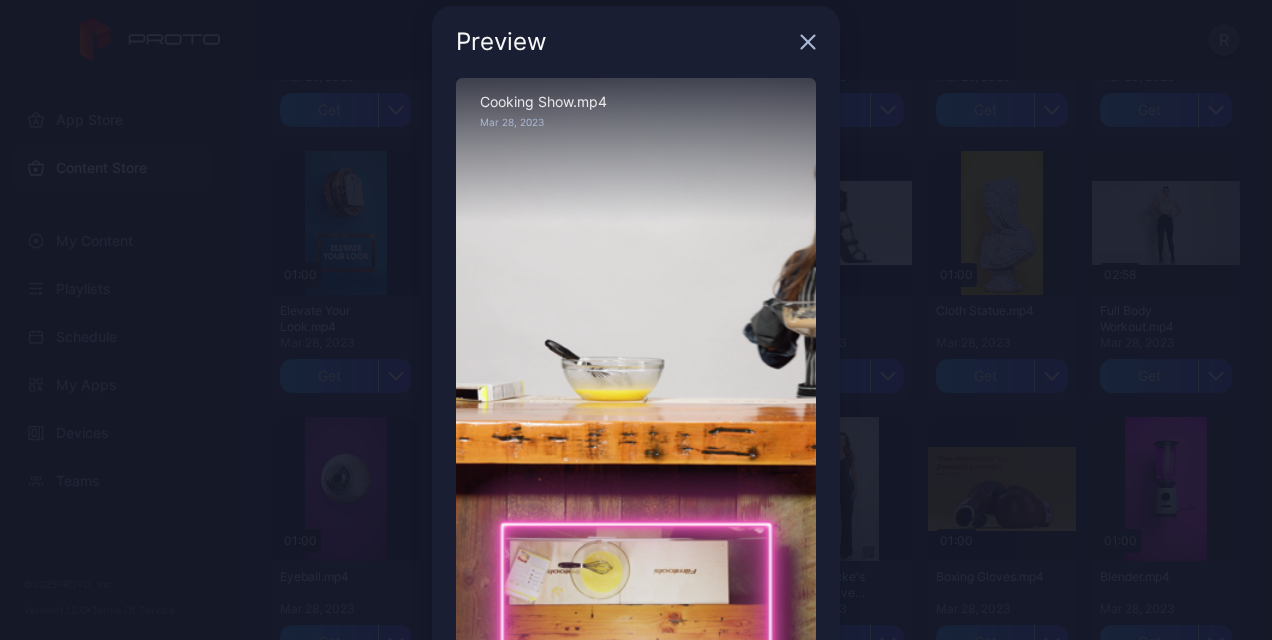 click 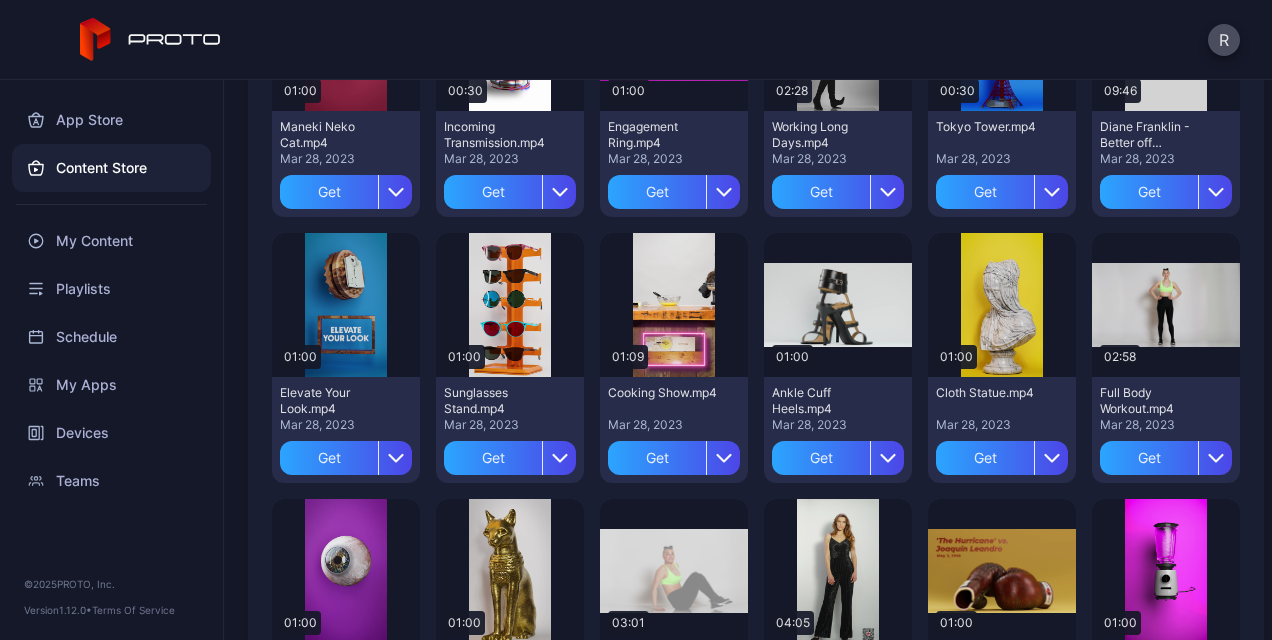 scroll, scrollTop: 3224, scrollLeft: 0, axis: vertical 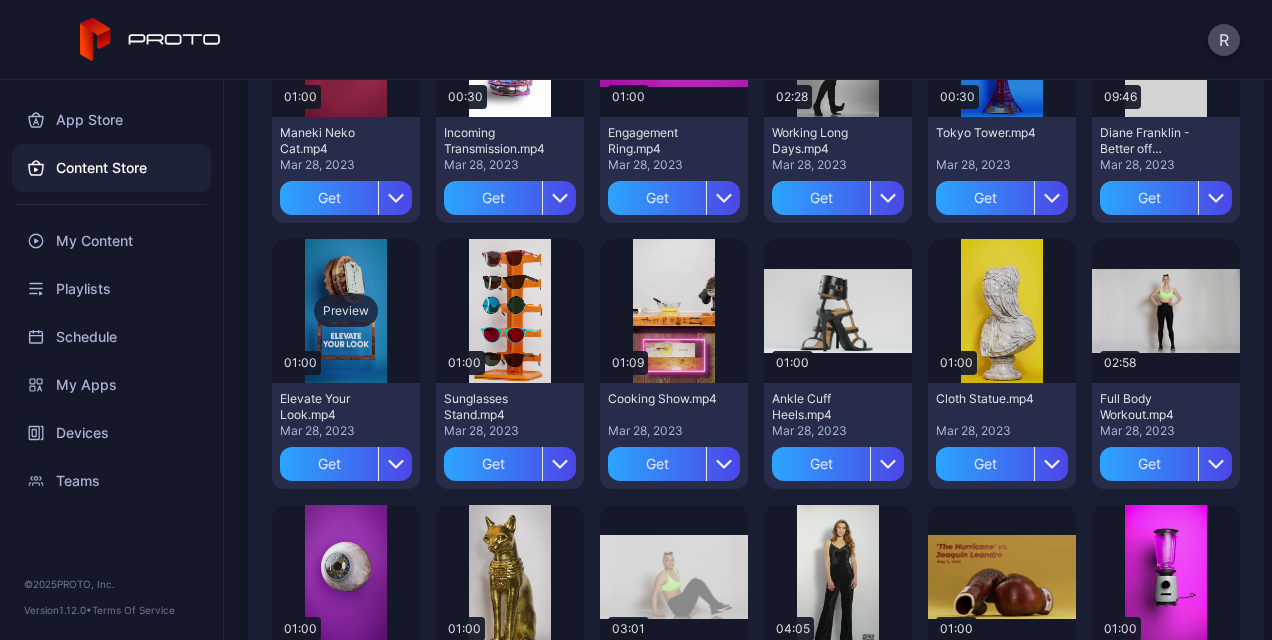 click on "Preview" at bounding box center [346, 311] 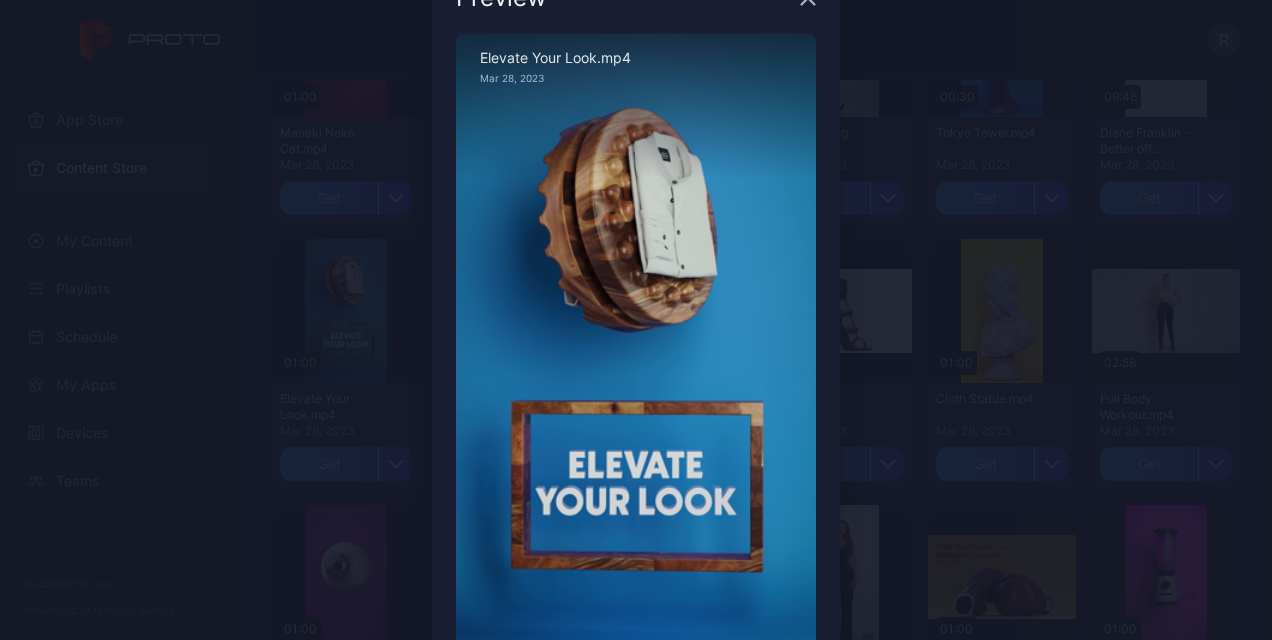 scroll, scrollTop: 170, scrollLeft: 0, axis: vertical 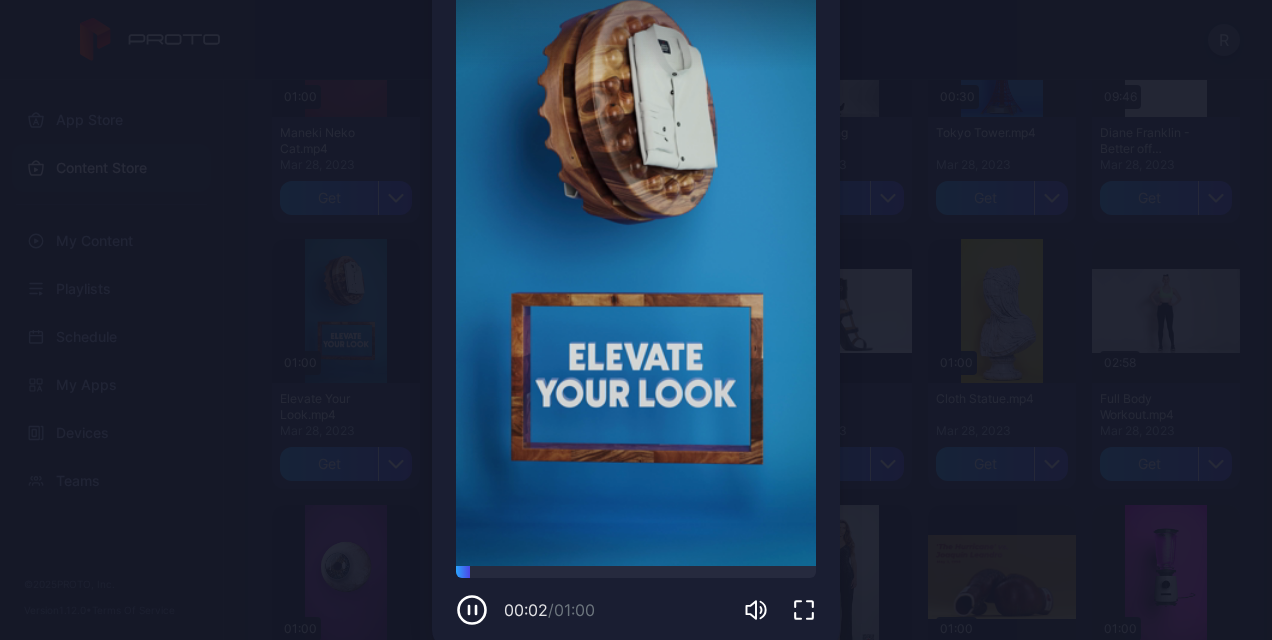 click on "Sorry, your browser doesn‘t support embedded videos" at bounding box center (636, 246) 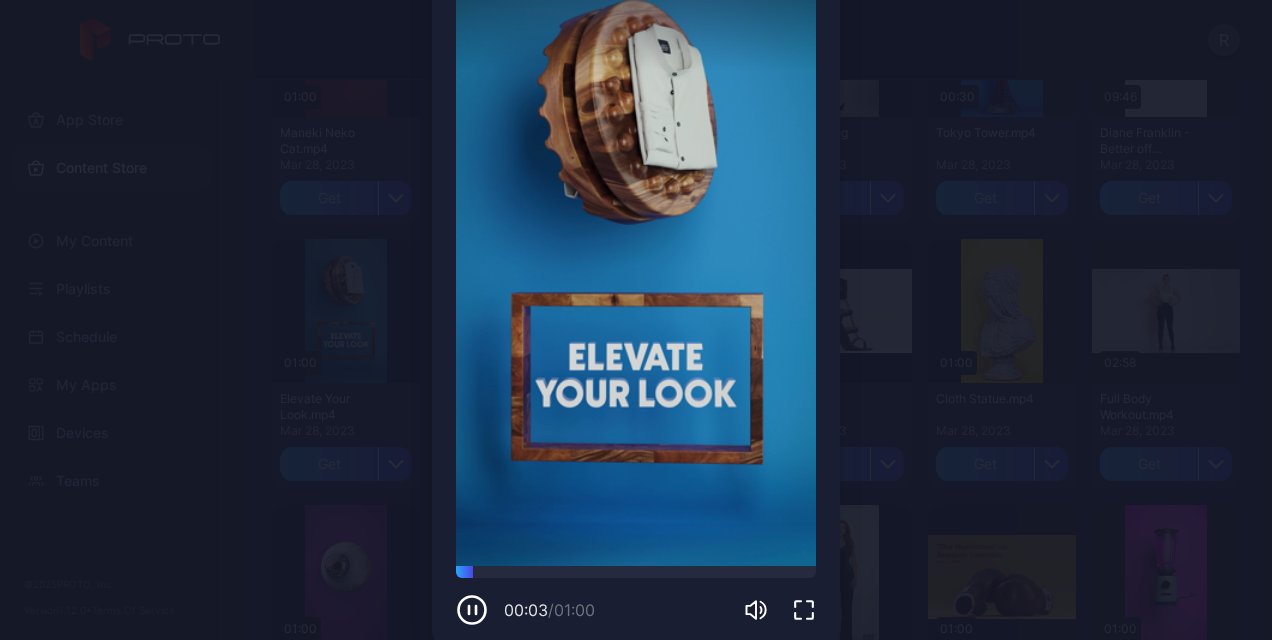 click on "Sorry, your browser doesn‘t support embedded videos" at bounding box center (636, 246) 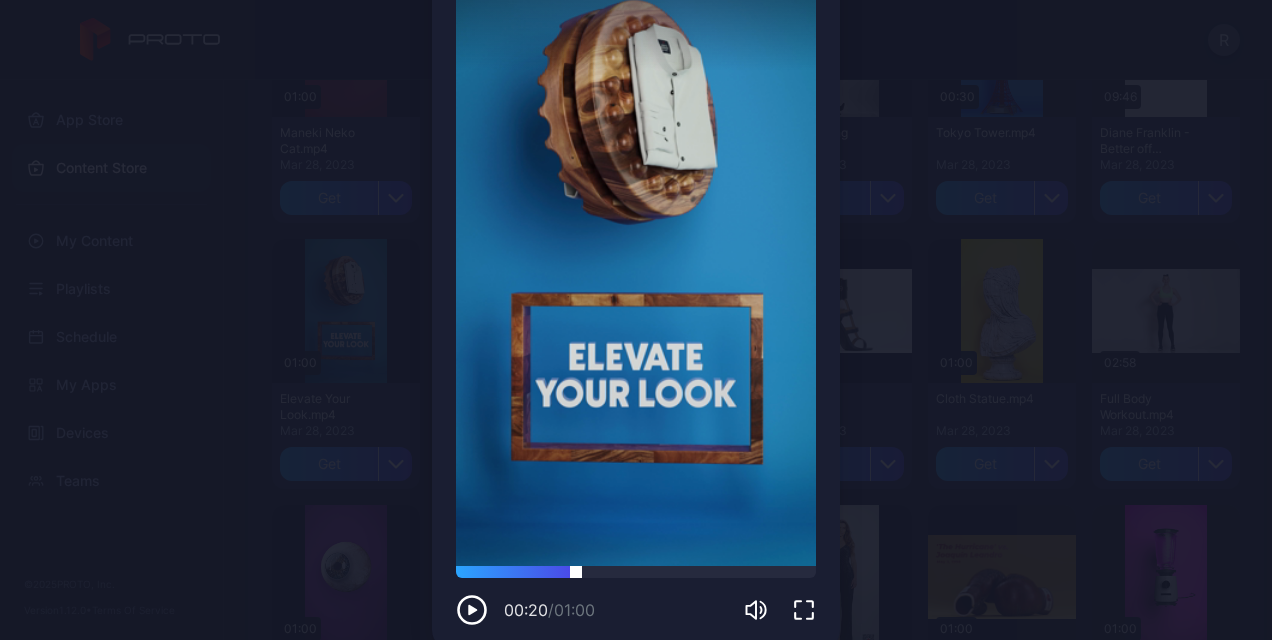 click at bounding box center (636, 572) 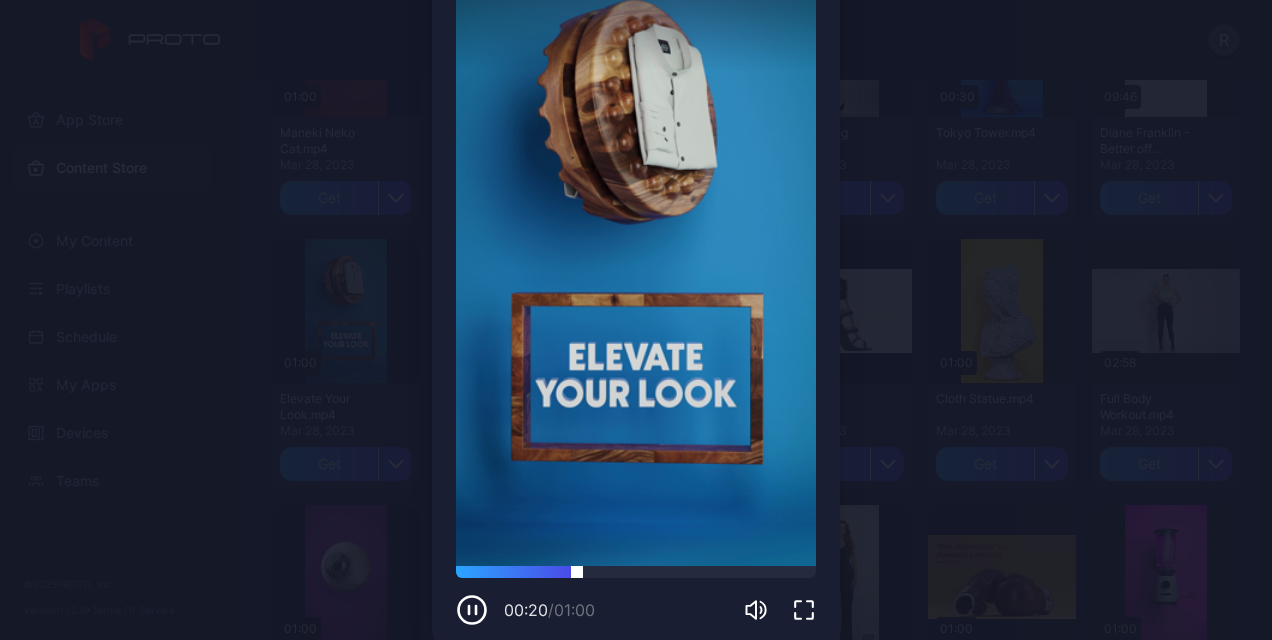 click at bounding box center (636, 572) 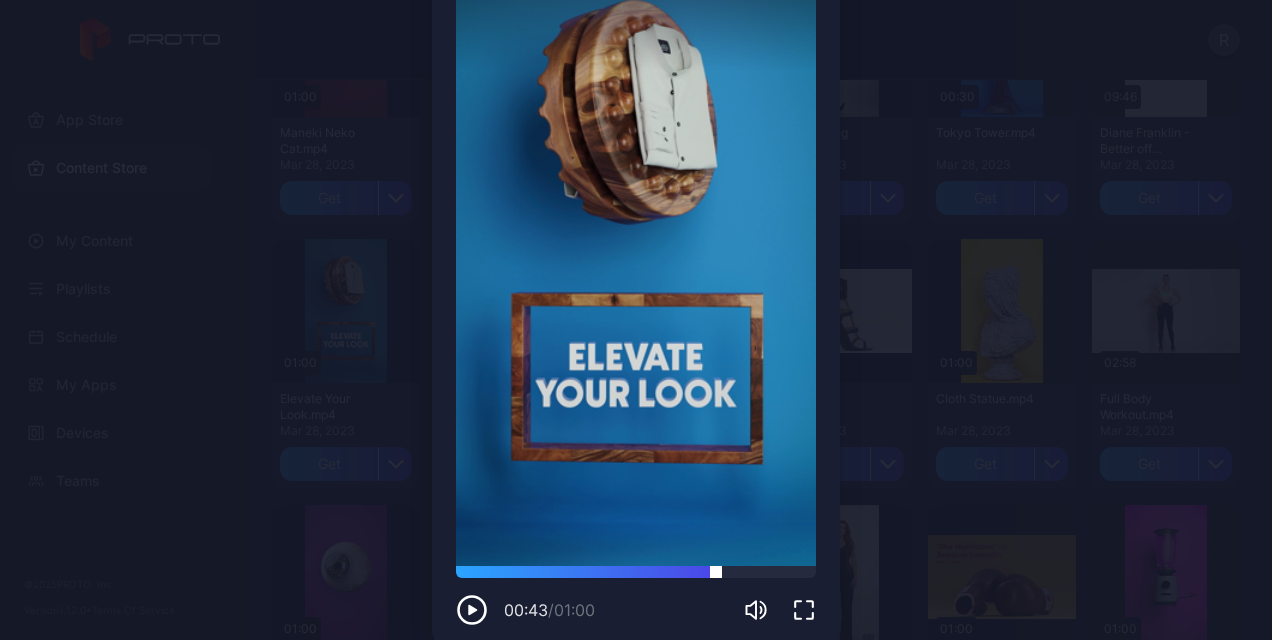 click at bounding box center (636, 572) 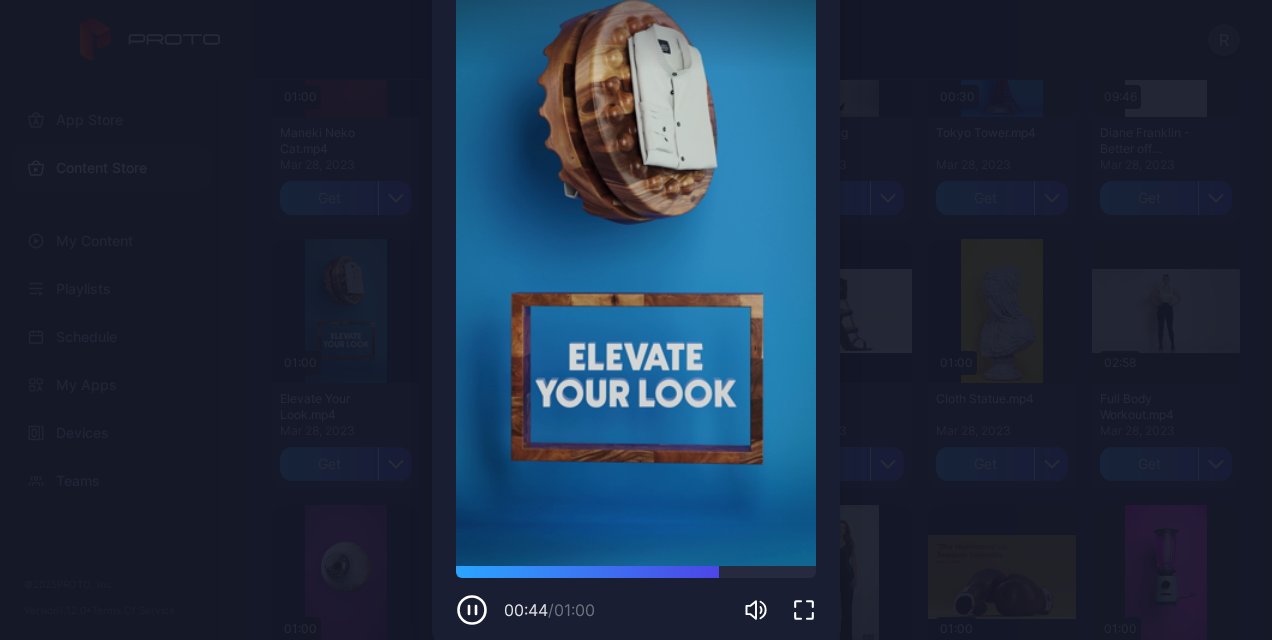 click on "00:44  /  01:00" at bounding box center (636, 596) 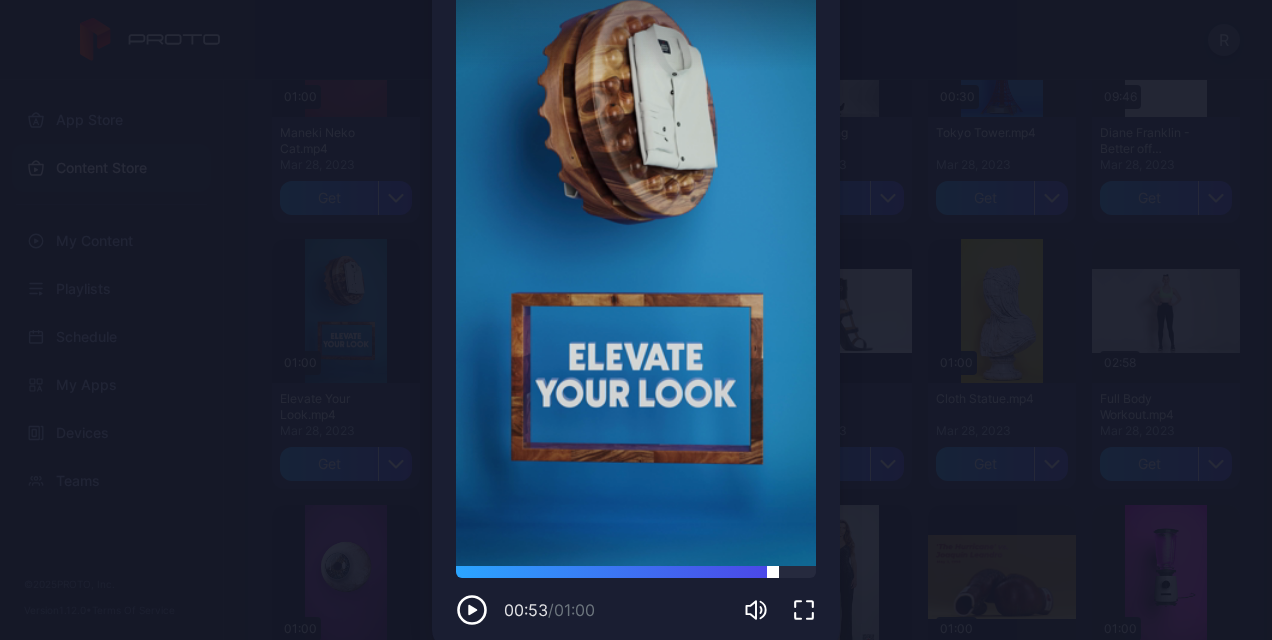 click at bounding box center [636, 572] 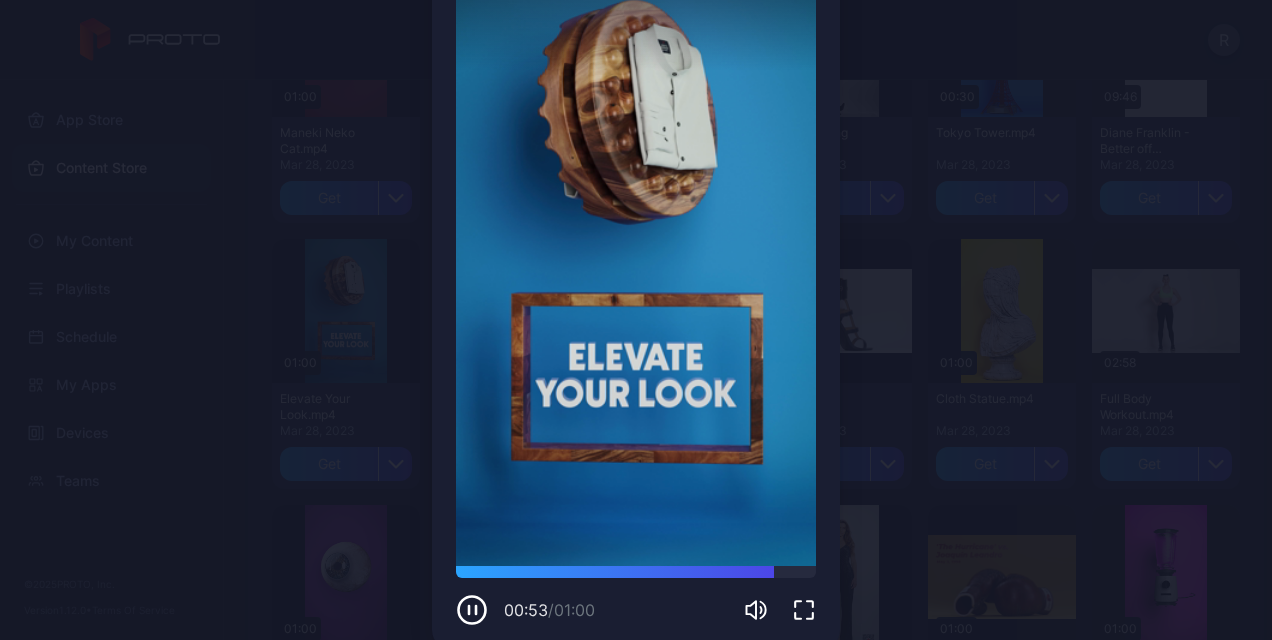 scroll, scrollTop: 0, scrollLeft: 0, axis: both 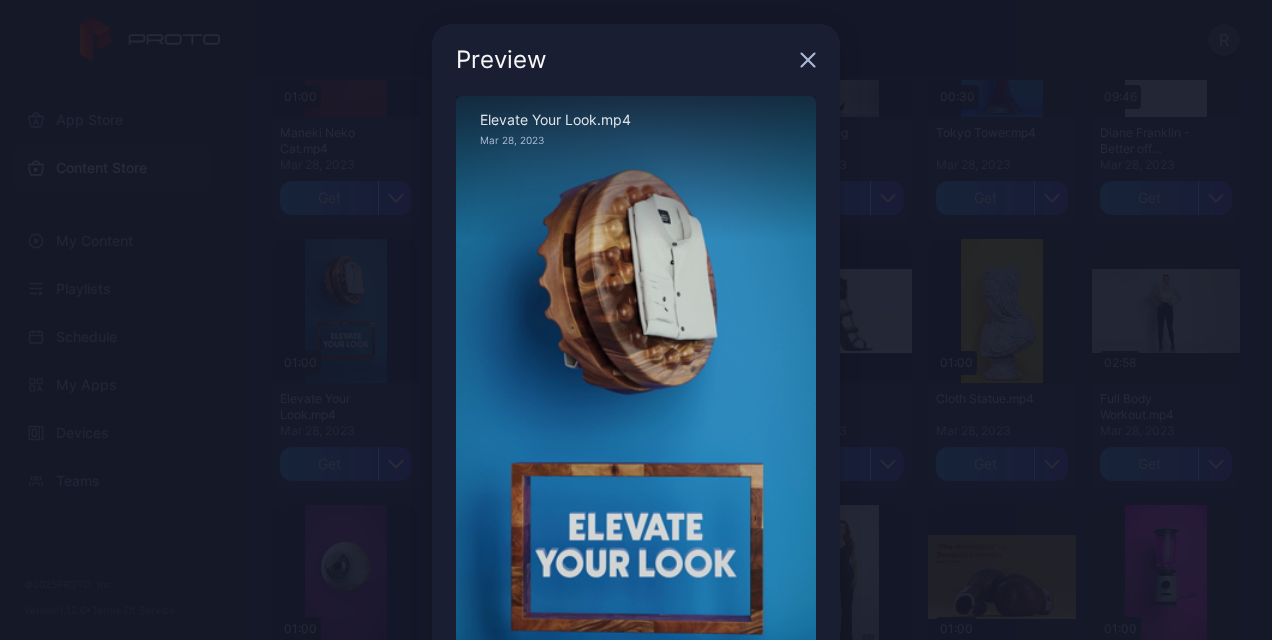 click on "Preview" at bounding box center (636, 60) 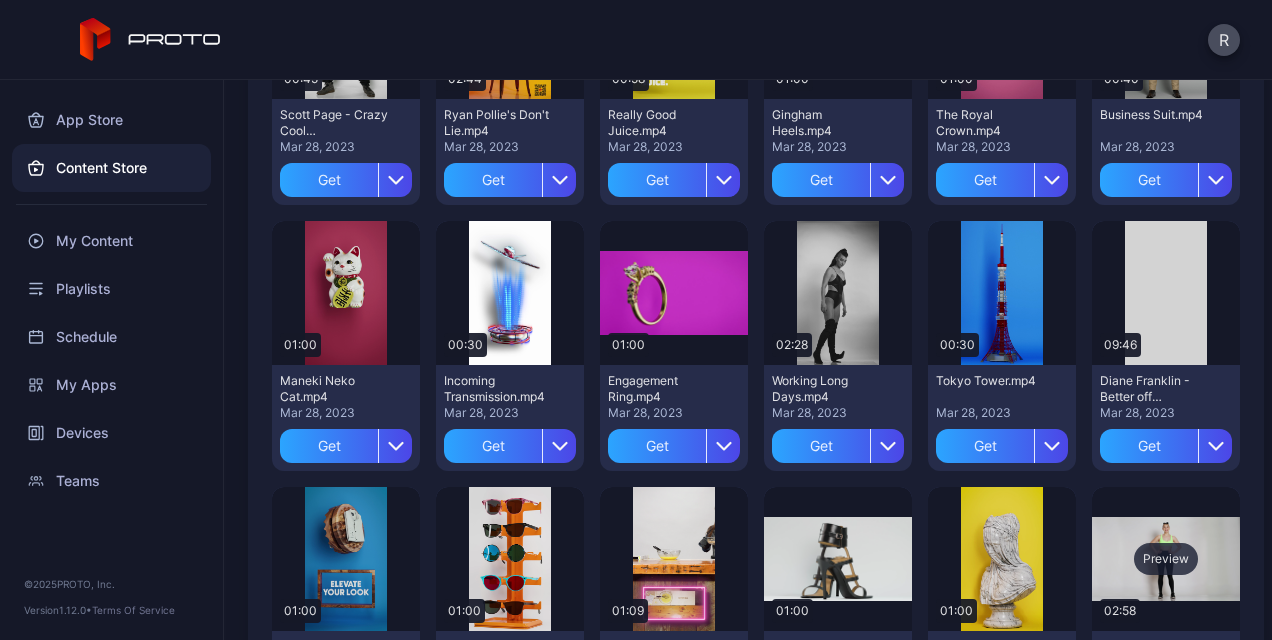 scroll, scrollTop: 2974, scrollLeft: 0, axis: vertical 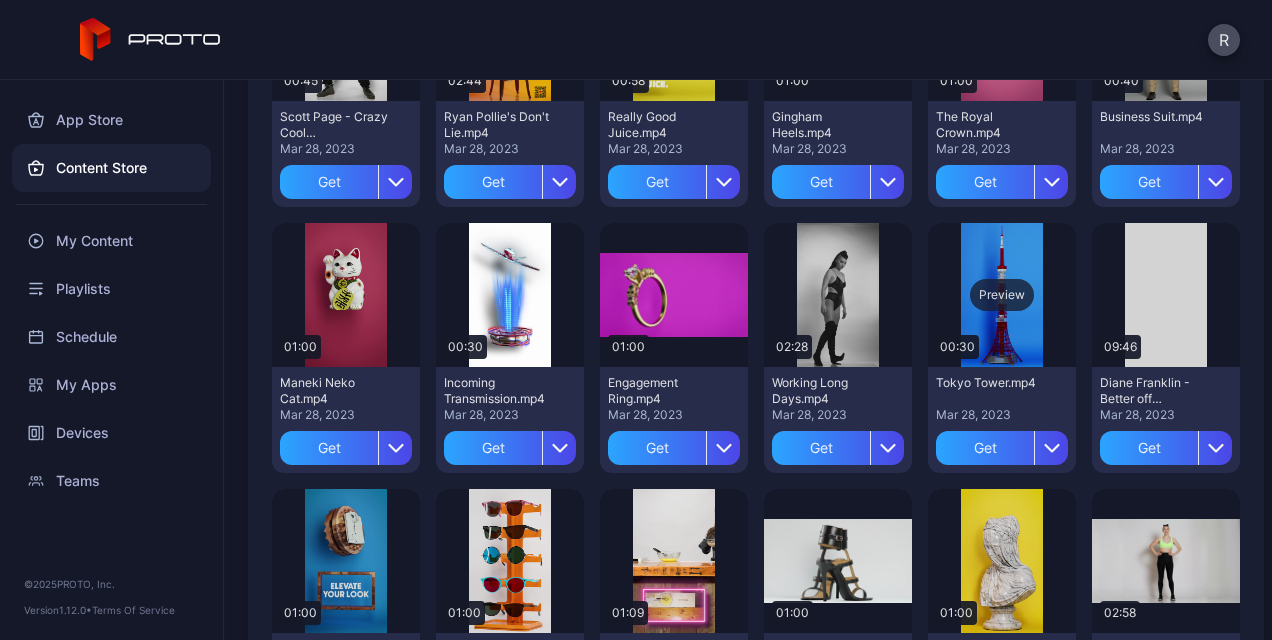 click on "Preview" at bounding box center (1002, 295) 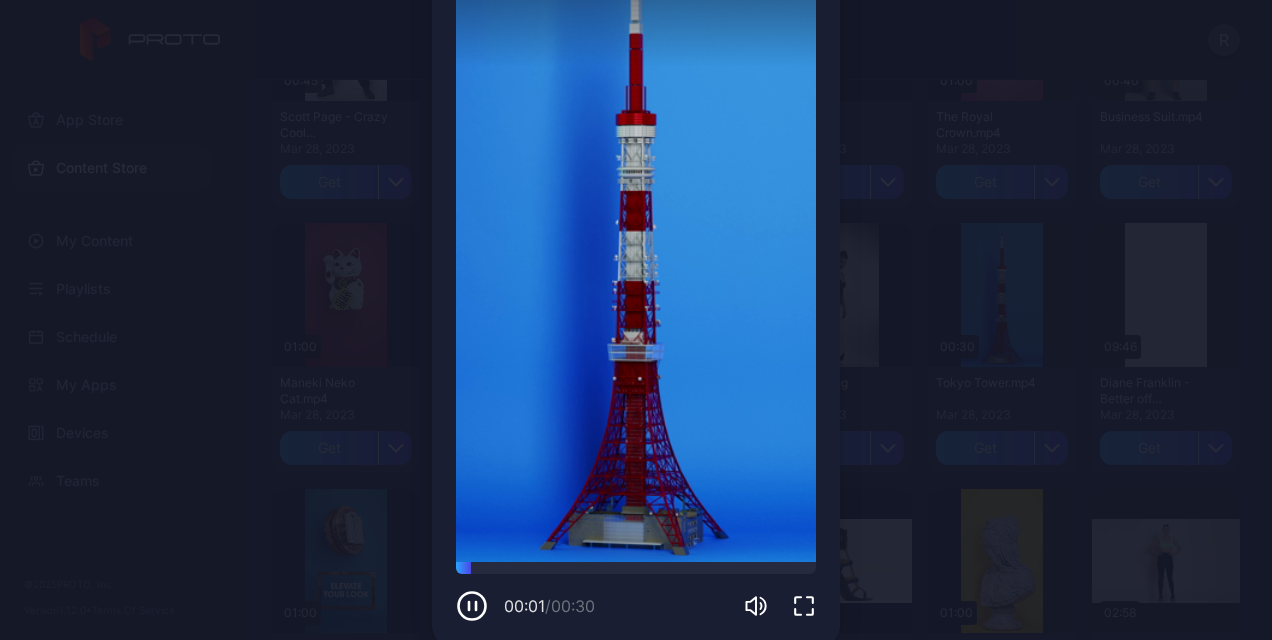 scroll, scrollTop: 42, scrollLeft: 0, axis: vertical 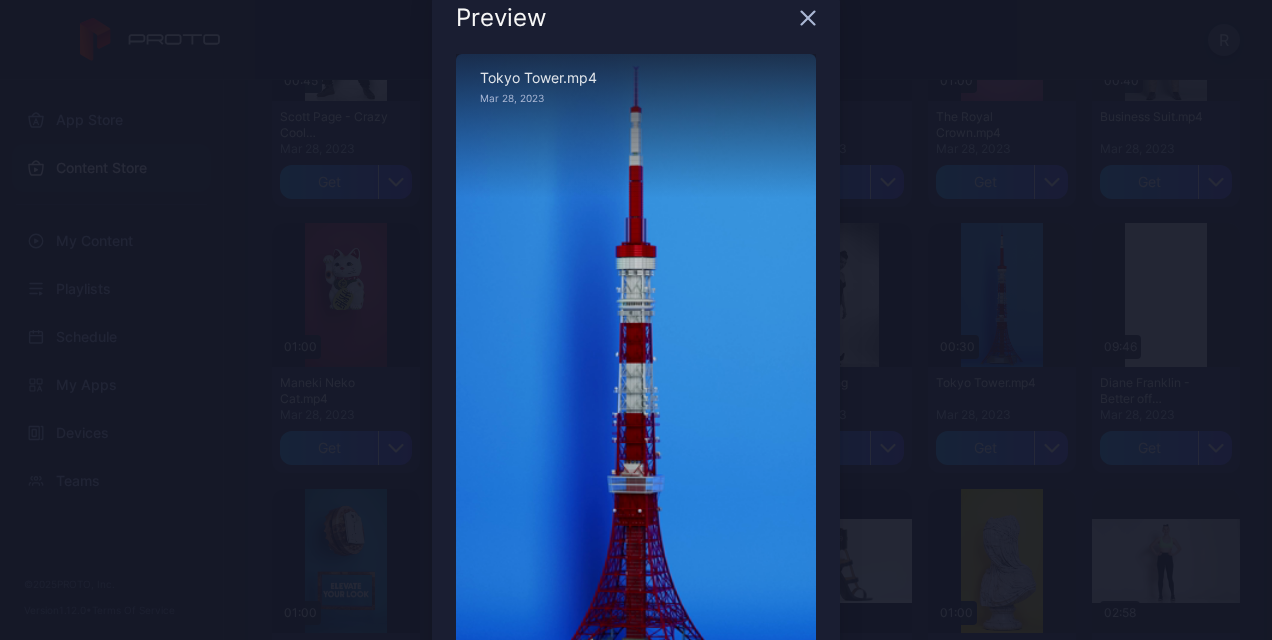 click on "Preview" at bounding box center (636, 18) 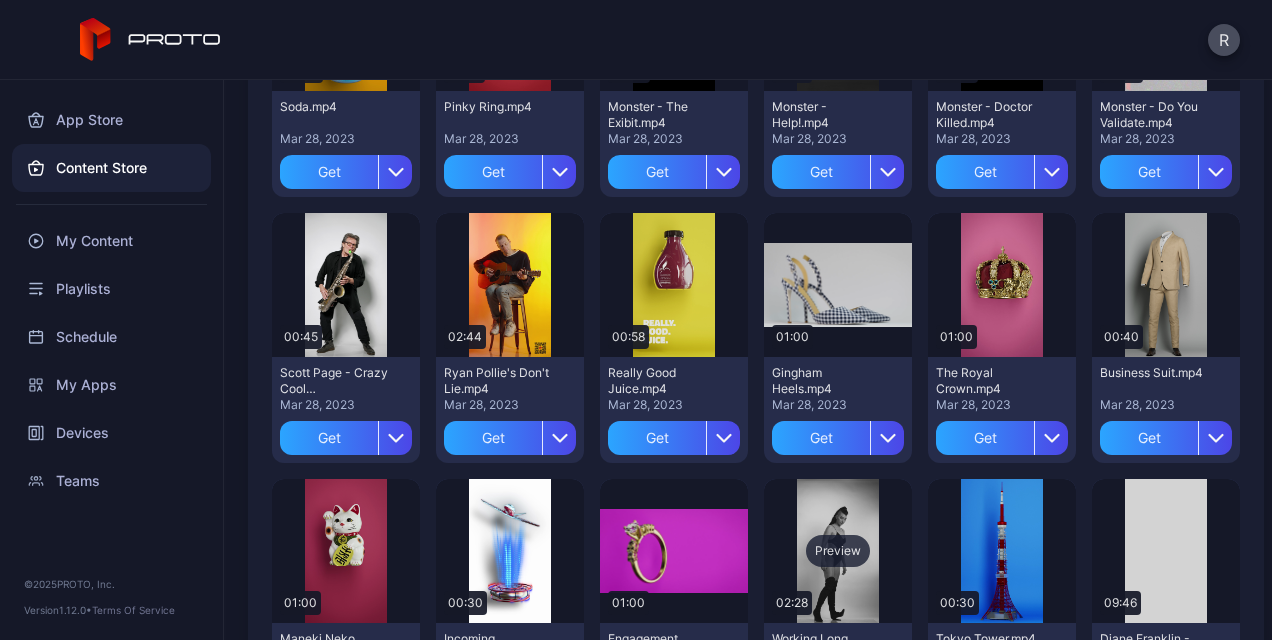 scroll, scrollTop: 2714, scrollLeft: 0, axis: vertical 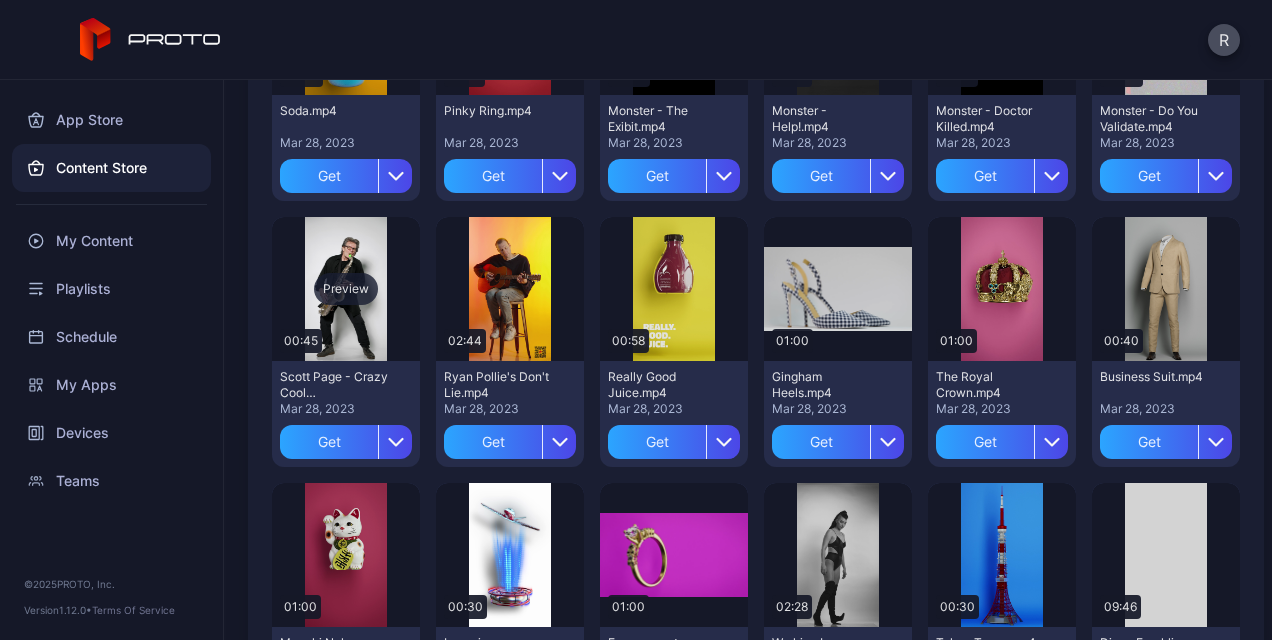 click on "Preview" at bounding box center (346, 289) 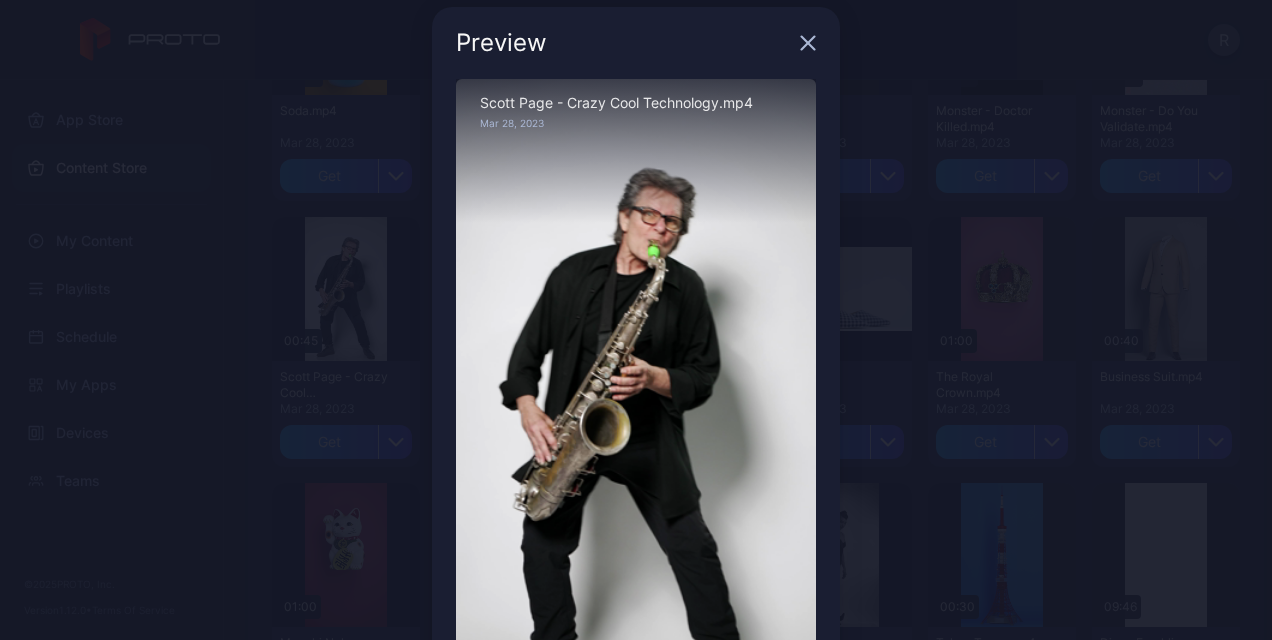 scroll, scrollTop: 0, scrollLeft: 0, axis: both 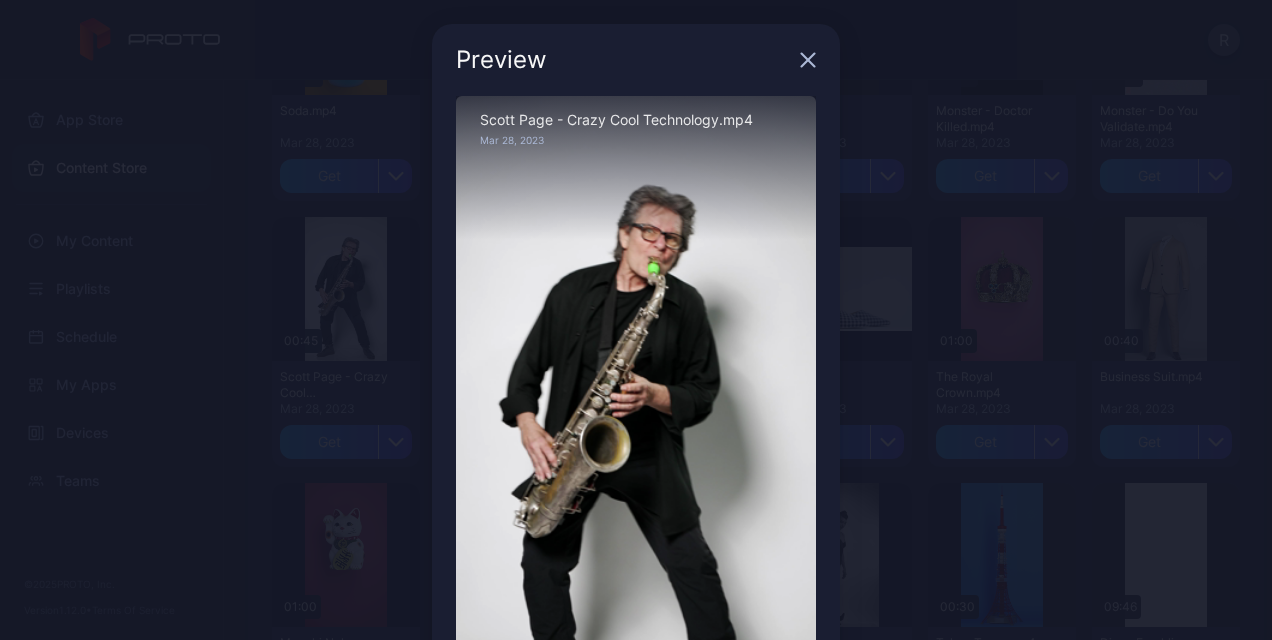 click 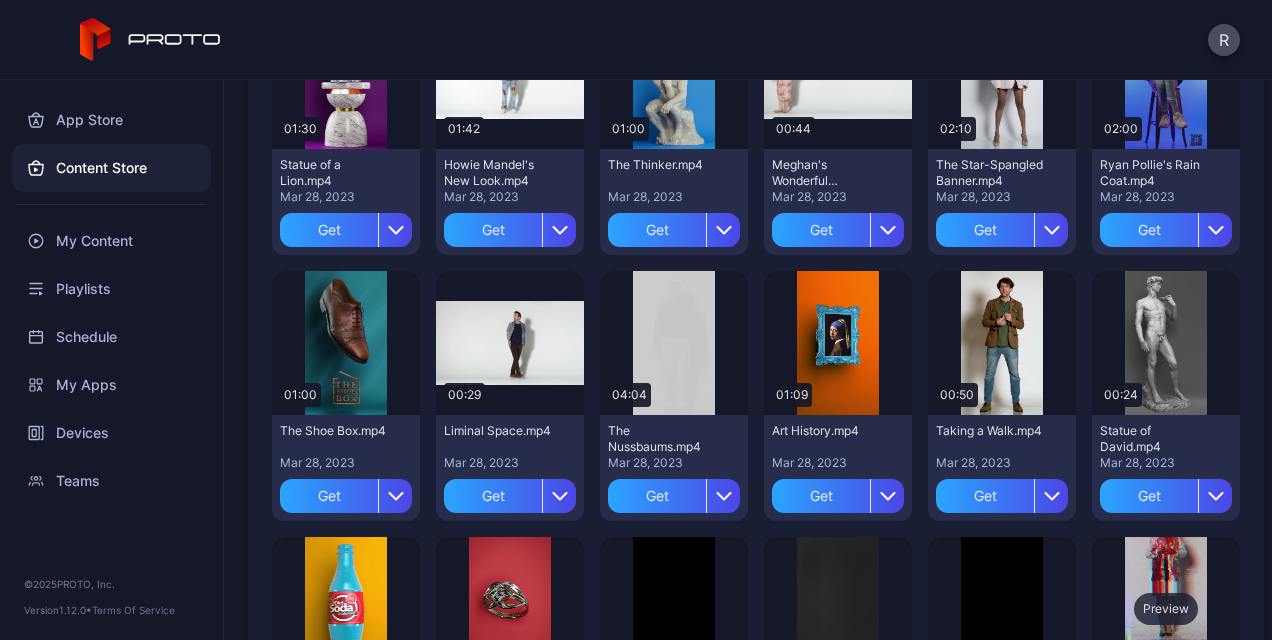 scroll, scrollTop: 2114, scrollLeft: 0, axis: vertical 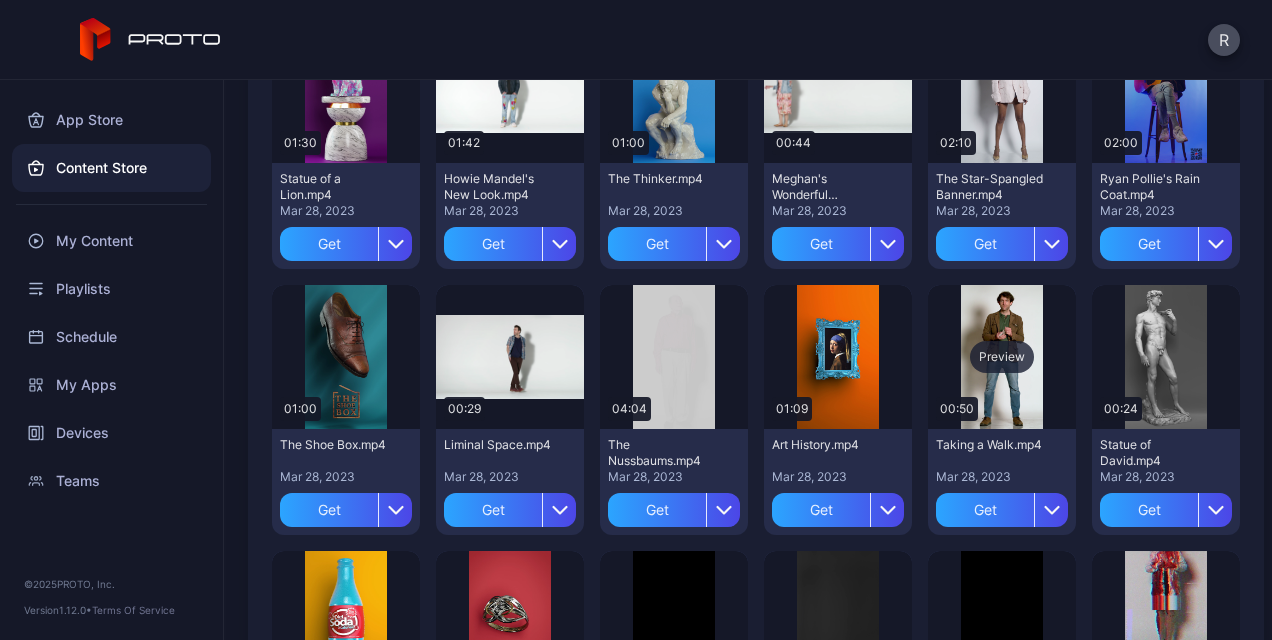 click on "Preview" at bounding box center [1002, 357] 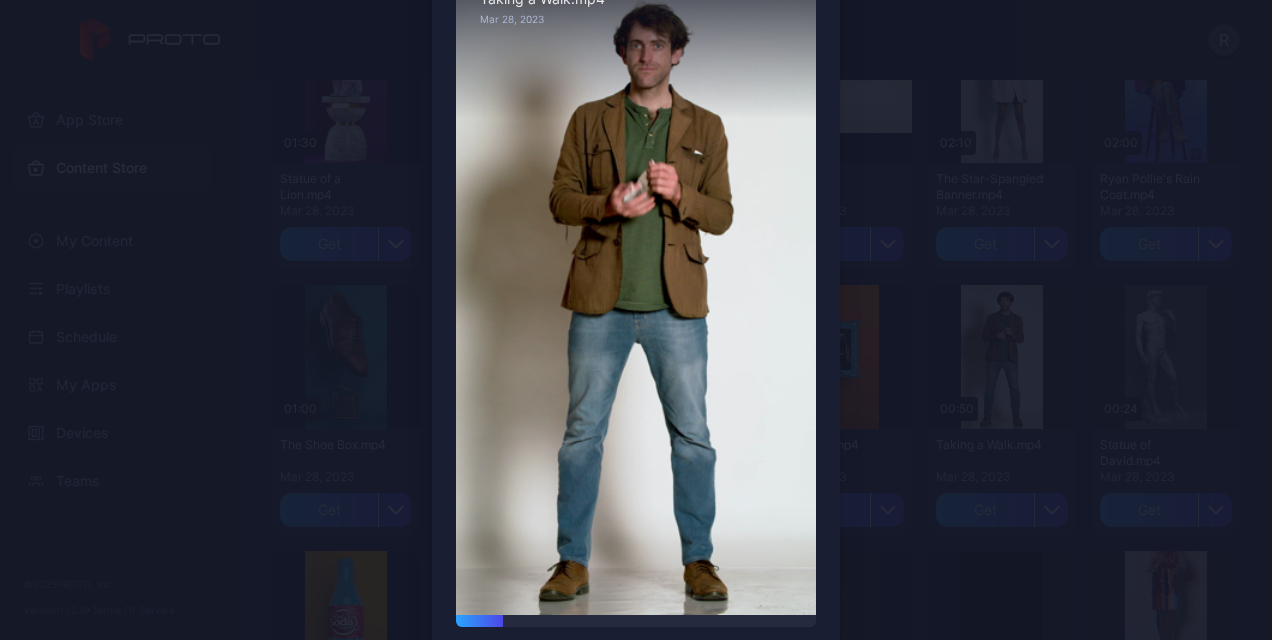 scroll, scrollTop: 120, scrollLeft: 0, axis: vertical 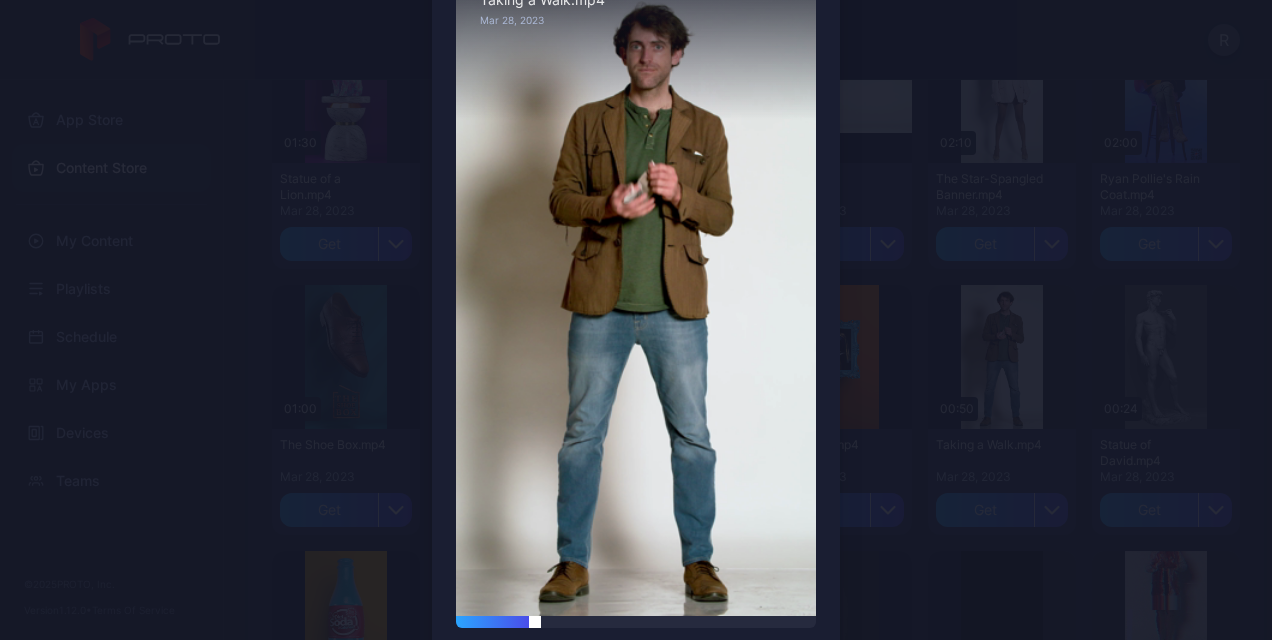 click at bounding box center [636, 622] 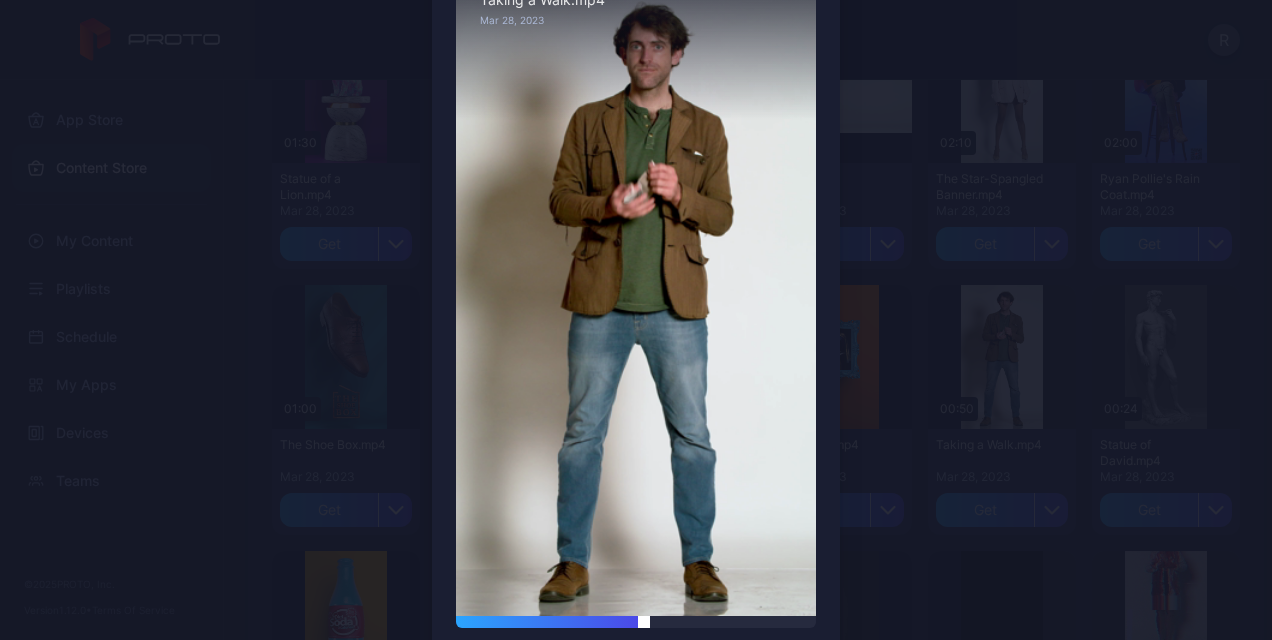 click at bounding box center (636, 622) 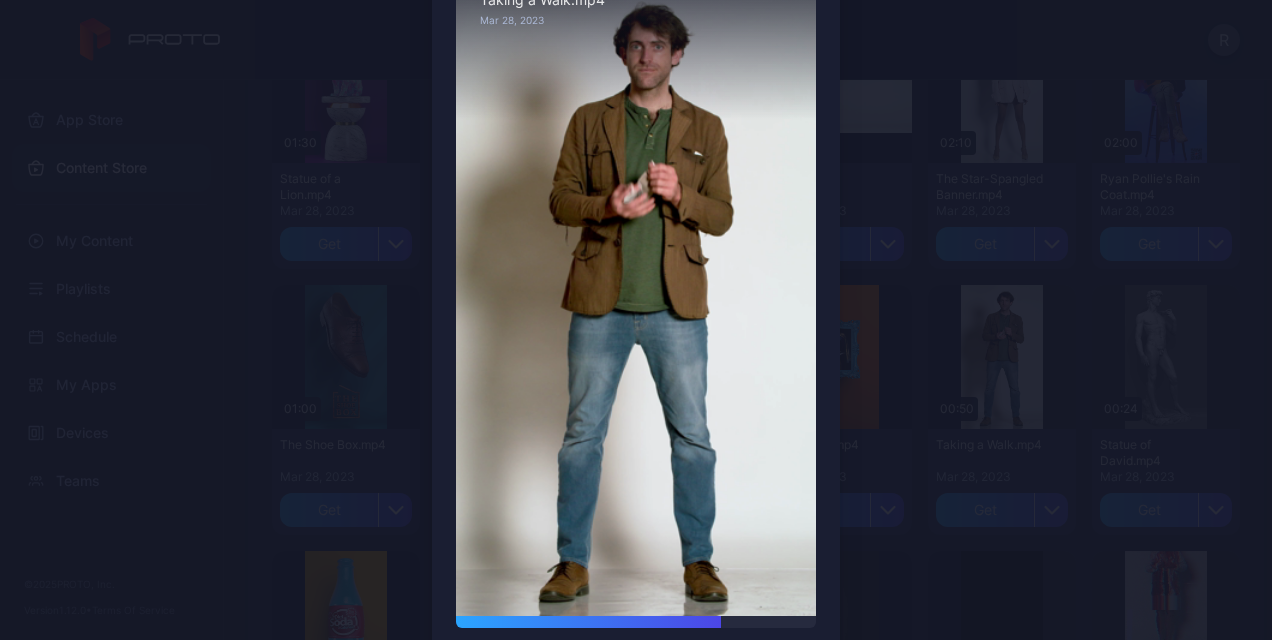click on "Sorry, your browser doesn‘t support embedded videos" at bounding box center (636, 296) 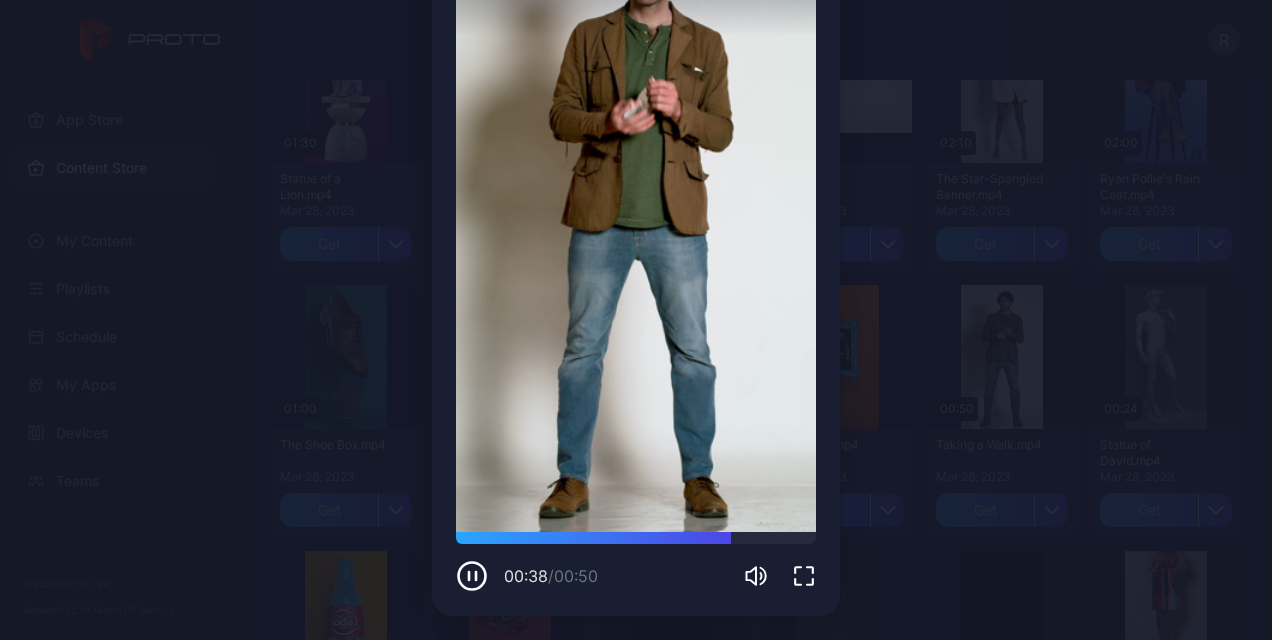 scroll, scrollTop: 0, scrollLeft: 0, axis: both 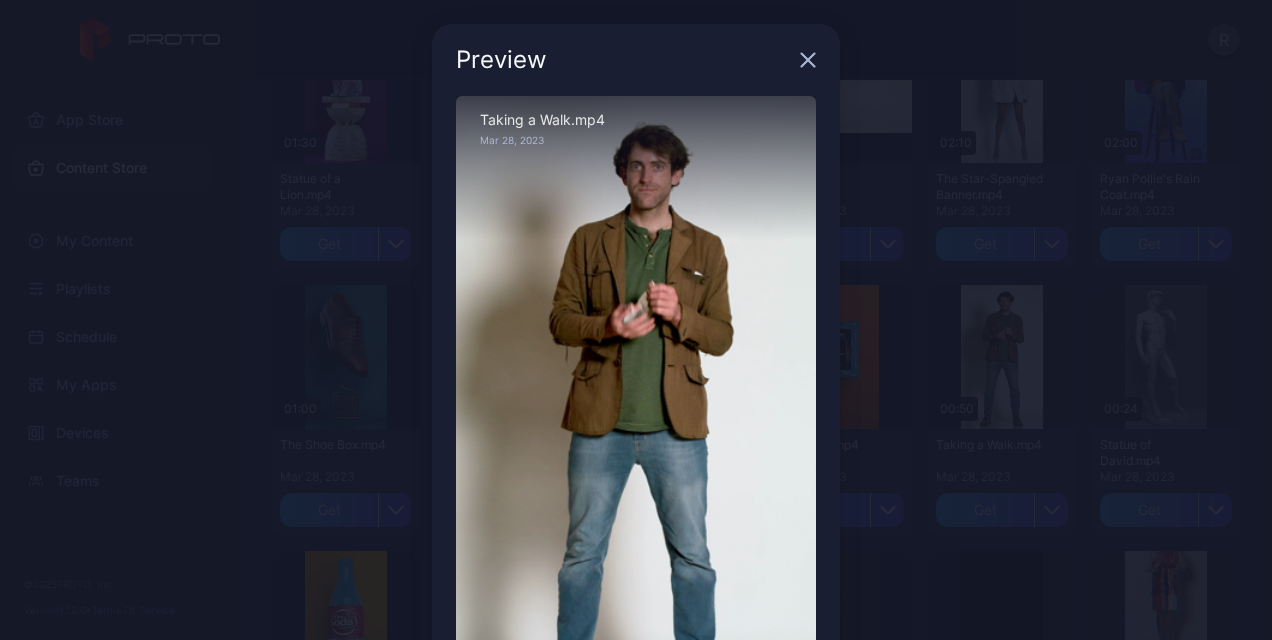 click 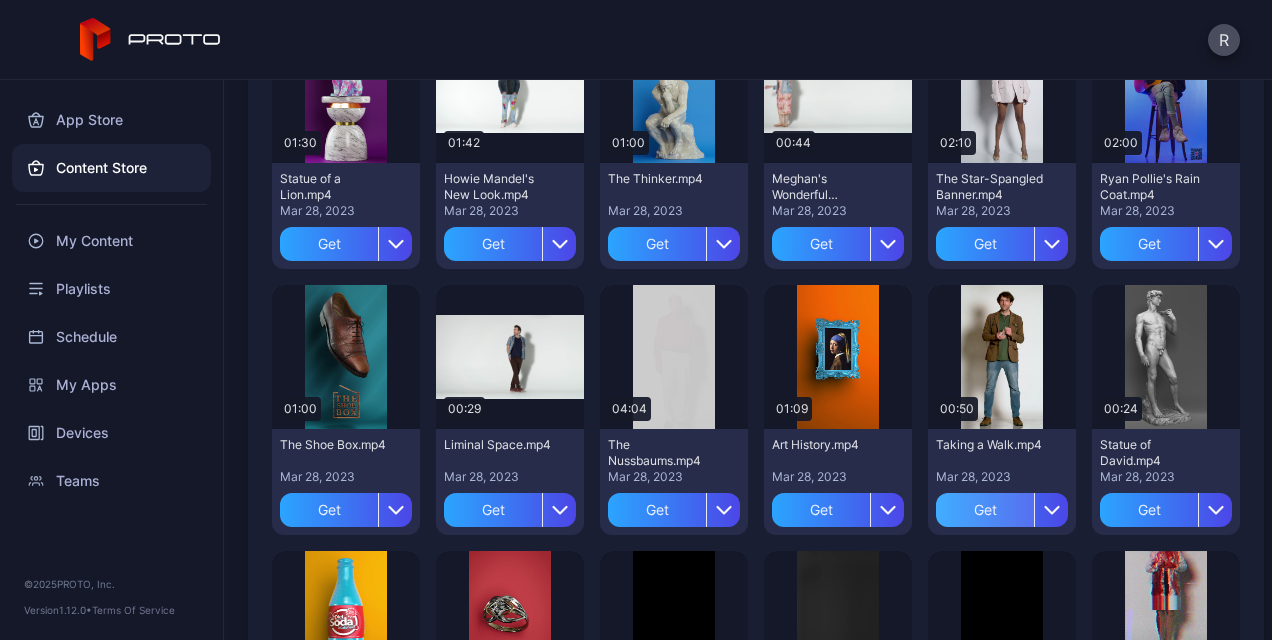 click on "Get" at bounding box center [985, 510] 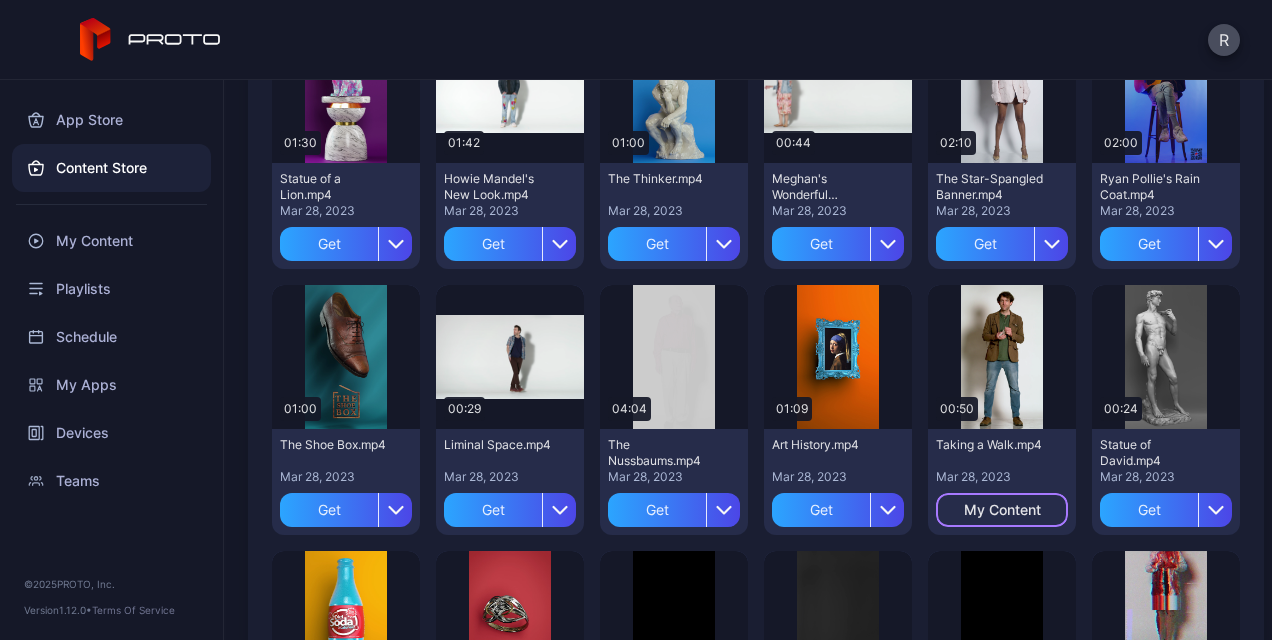click on "My Content" at bounding box center (1002, 510) 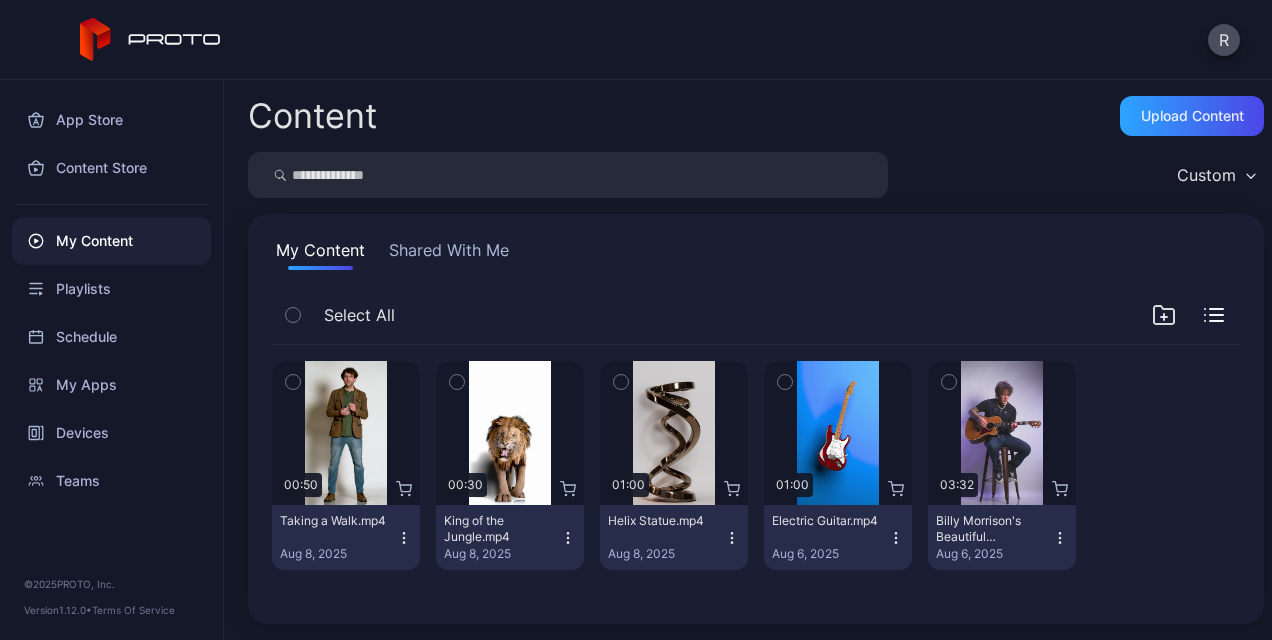 click 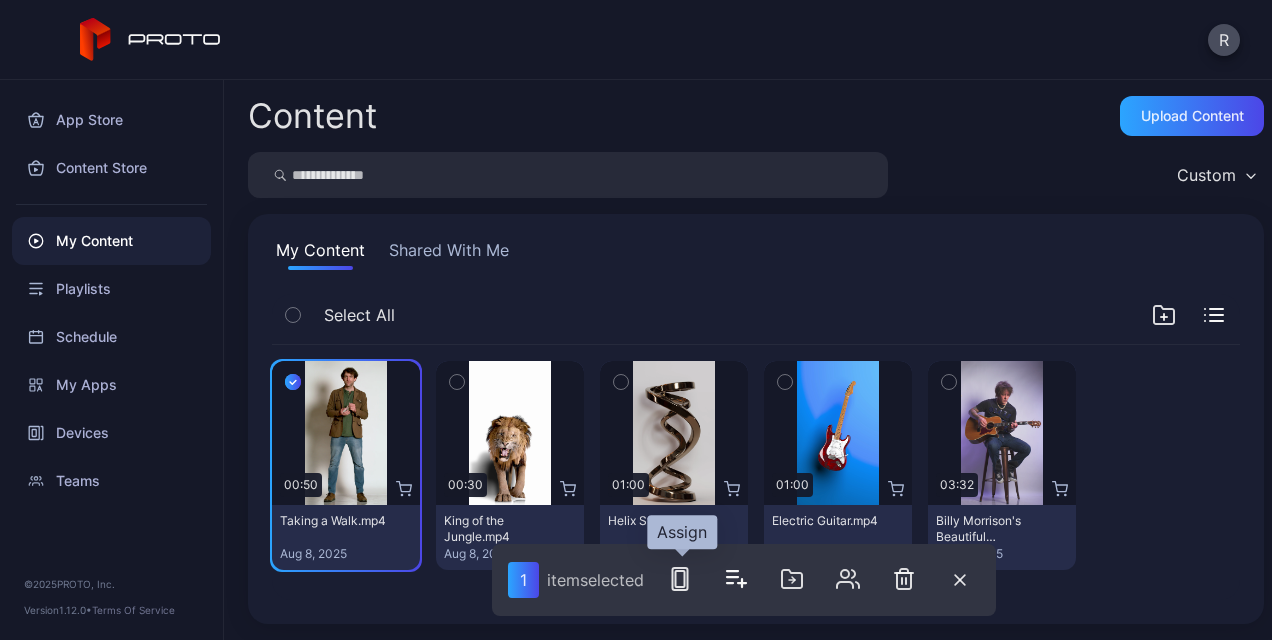 click 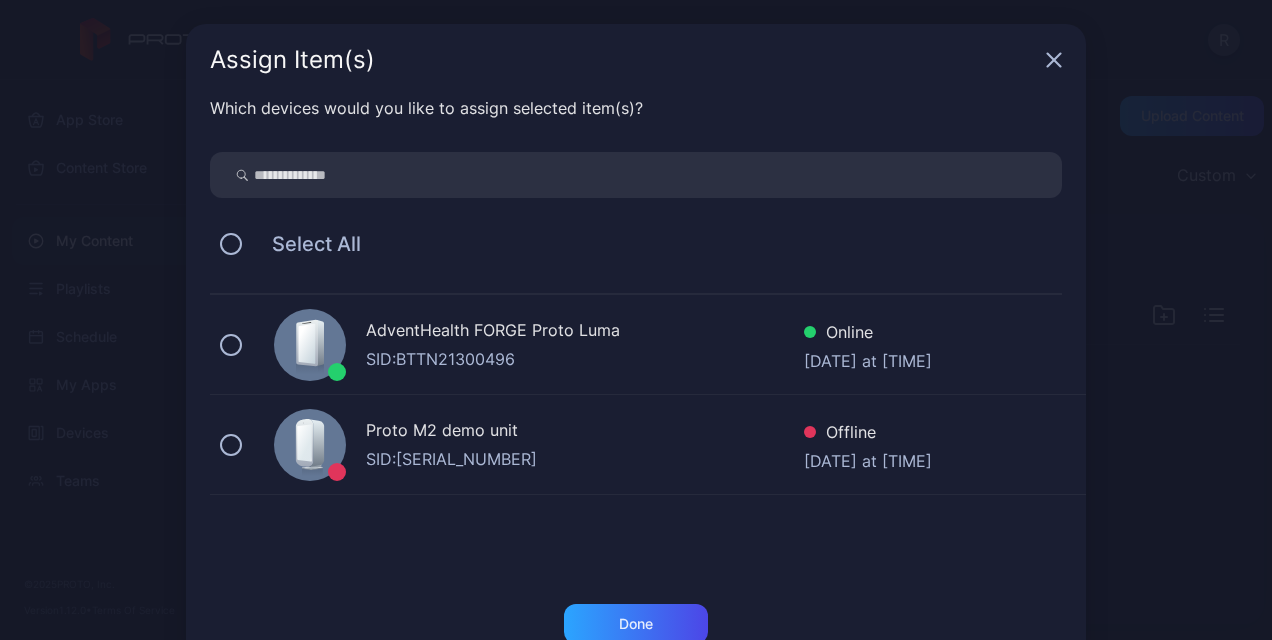 click on "AdventHealth FORGE Proto Luma SID:  [SERIAL_NUMBER] Online [DATE] at [TIME]" at bounding box center [648, 345] 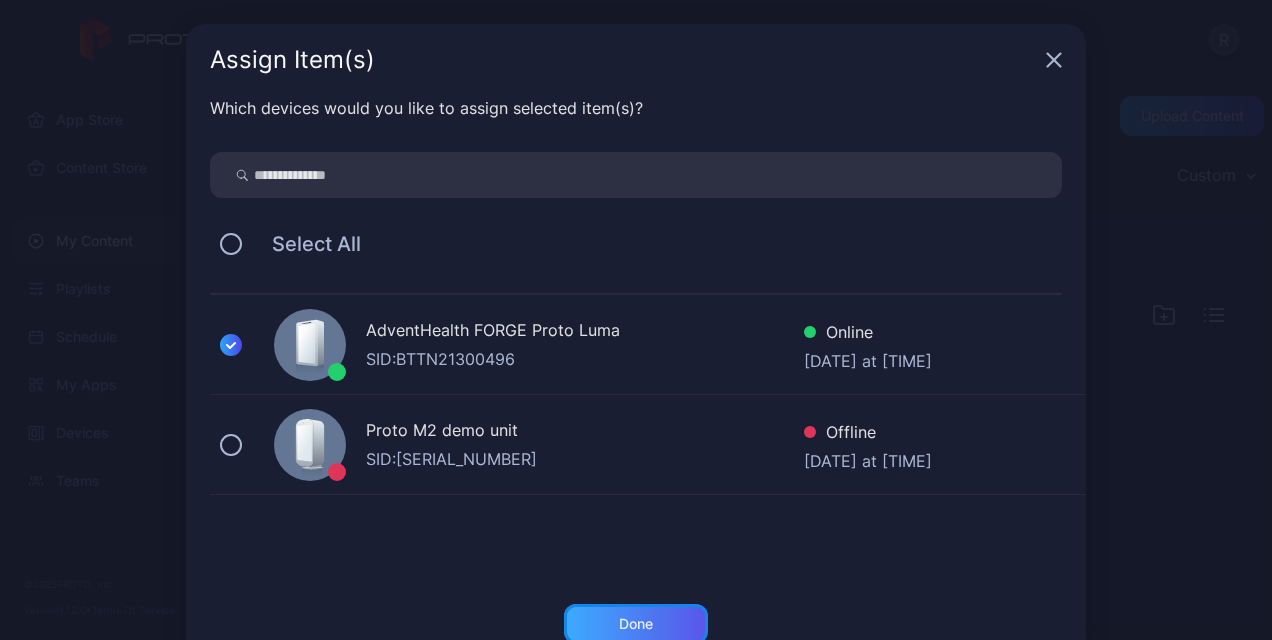 click on "Done" at bounding box center (636, 624) 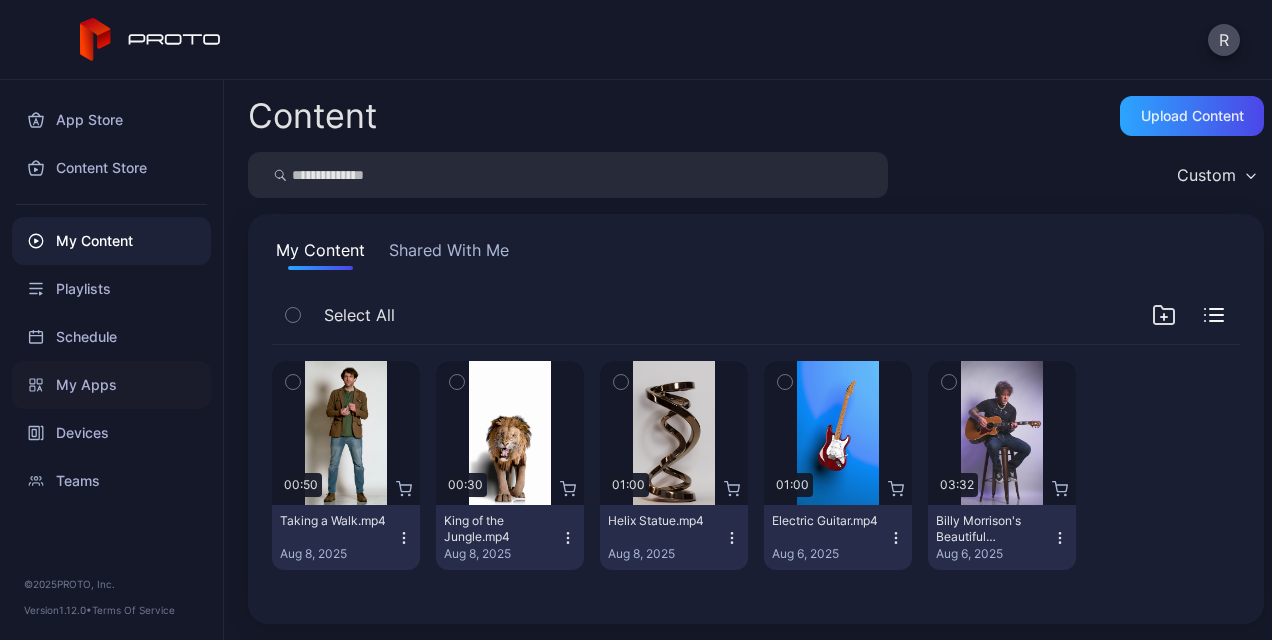 click on "My Apps" at bounding box center (111, 385) 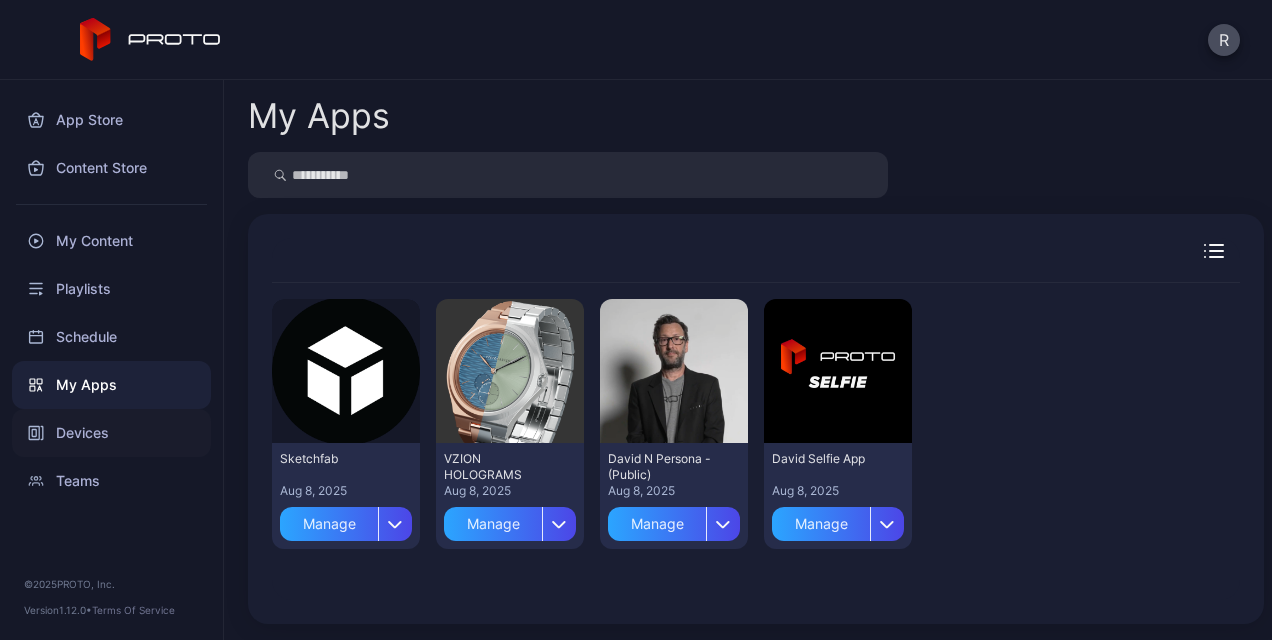 click on "Devices" at bounding box center (111, 433) 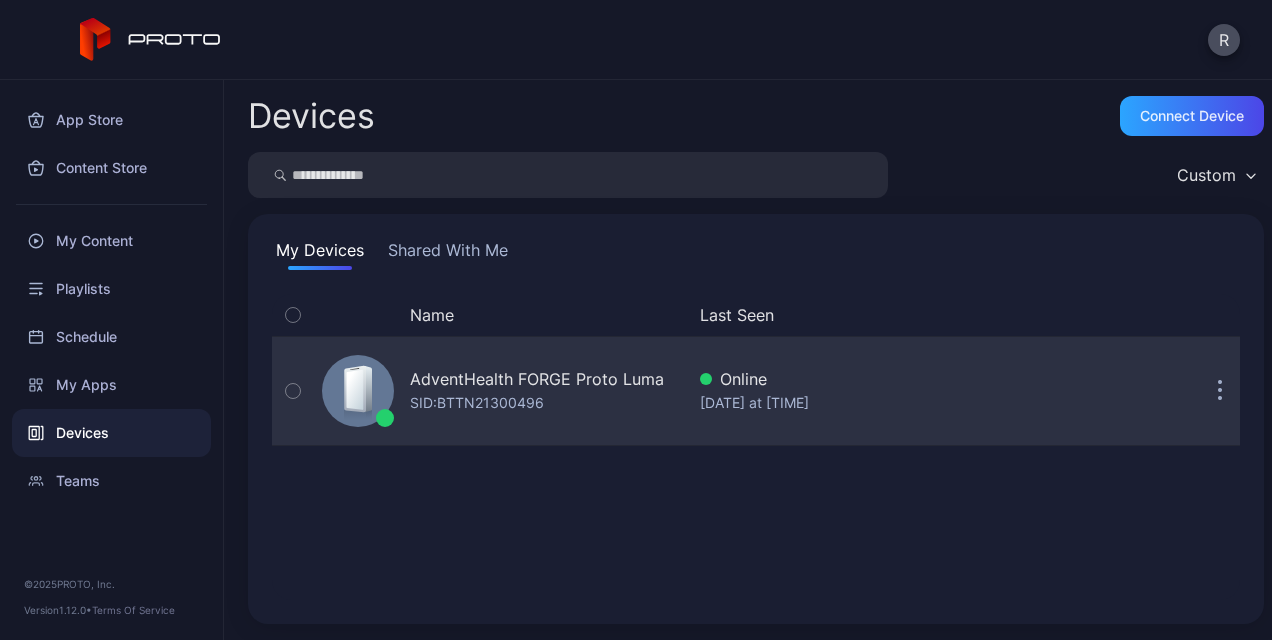 click on "AdventHealth FORGE Proto Luma" at bounding box center (537, 379) 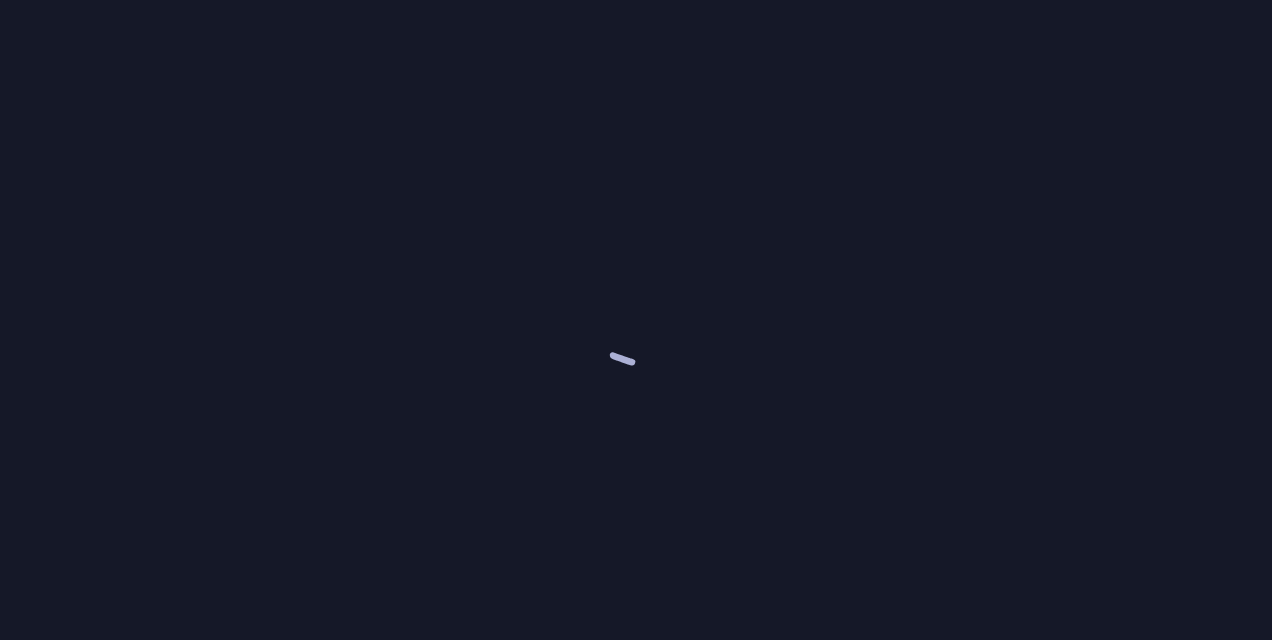 click at bounding box center [636, 320] 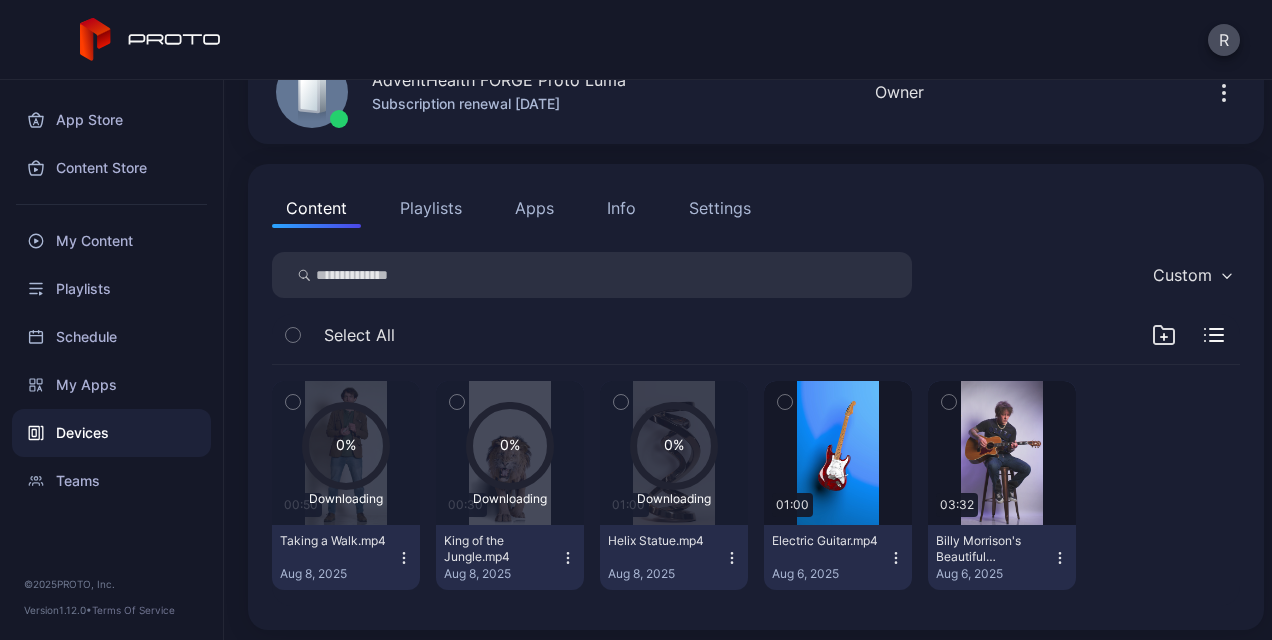 scroll, scrollTop: 126, scrollLeft: 0, axis: vertical 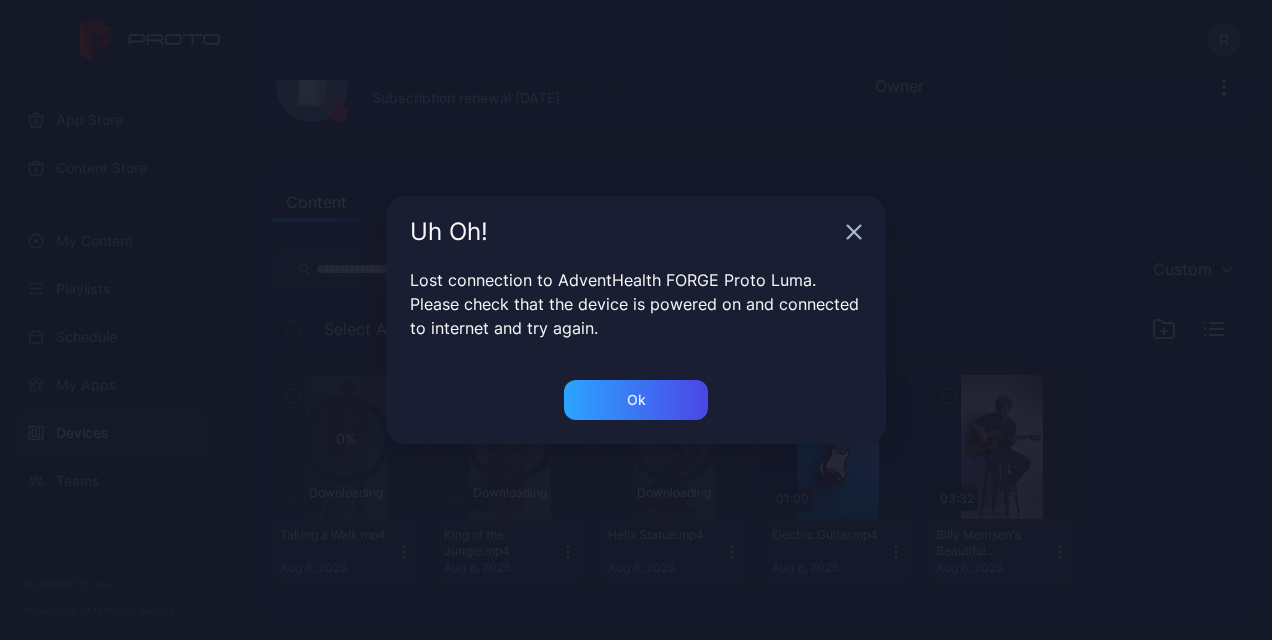 click on "Uh Oh!" at bounding box center [636, 232] 